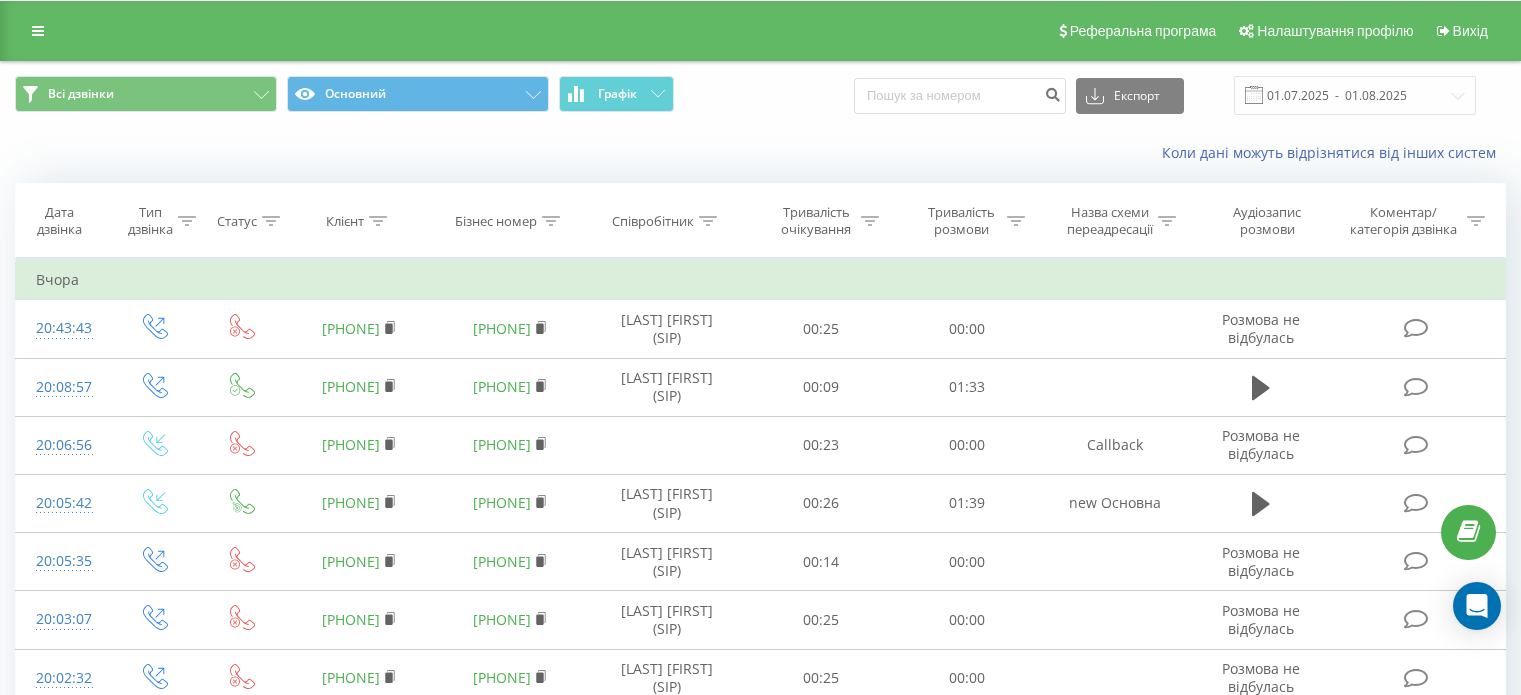 scroll, scrollTop: 0, scrollLeft: 0, axis: both 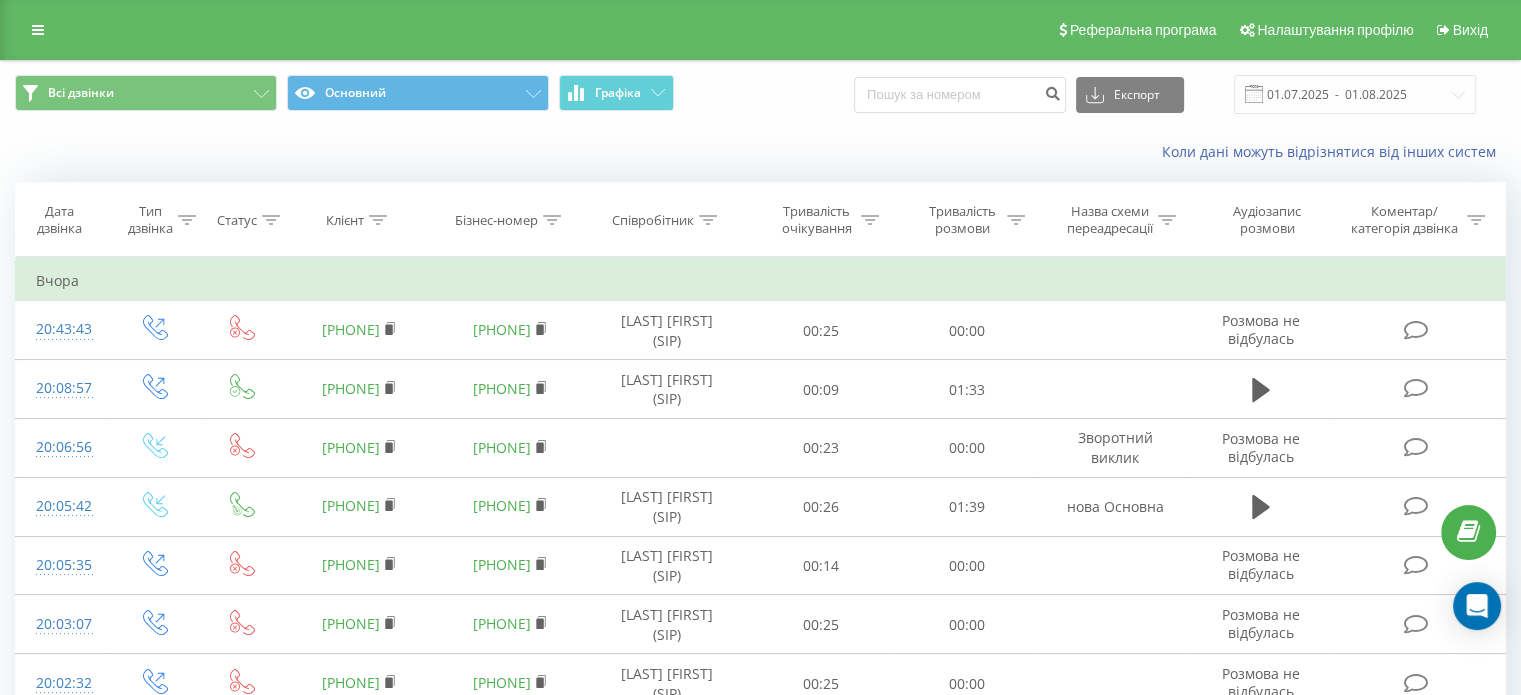 drag, startPoint x: 151, startPoint y: 155, endPoint x: 215, endPoint y: 131, distance: 68.35203 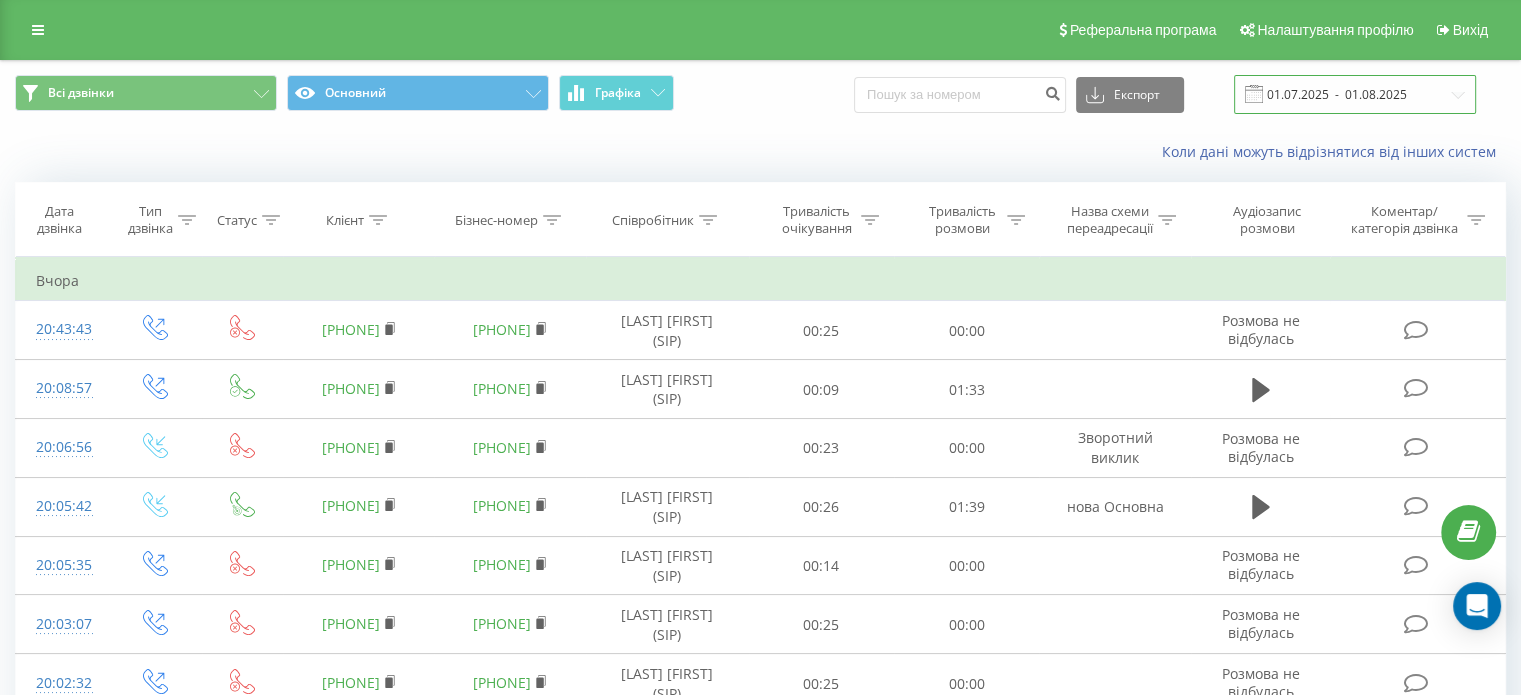 click on "01.07.2025  -  01.08.2025" at bounding box center [1355, 94] 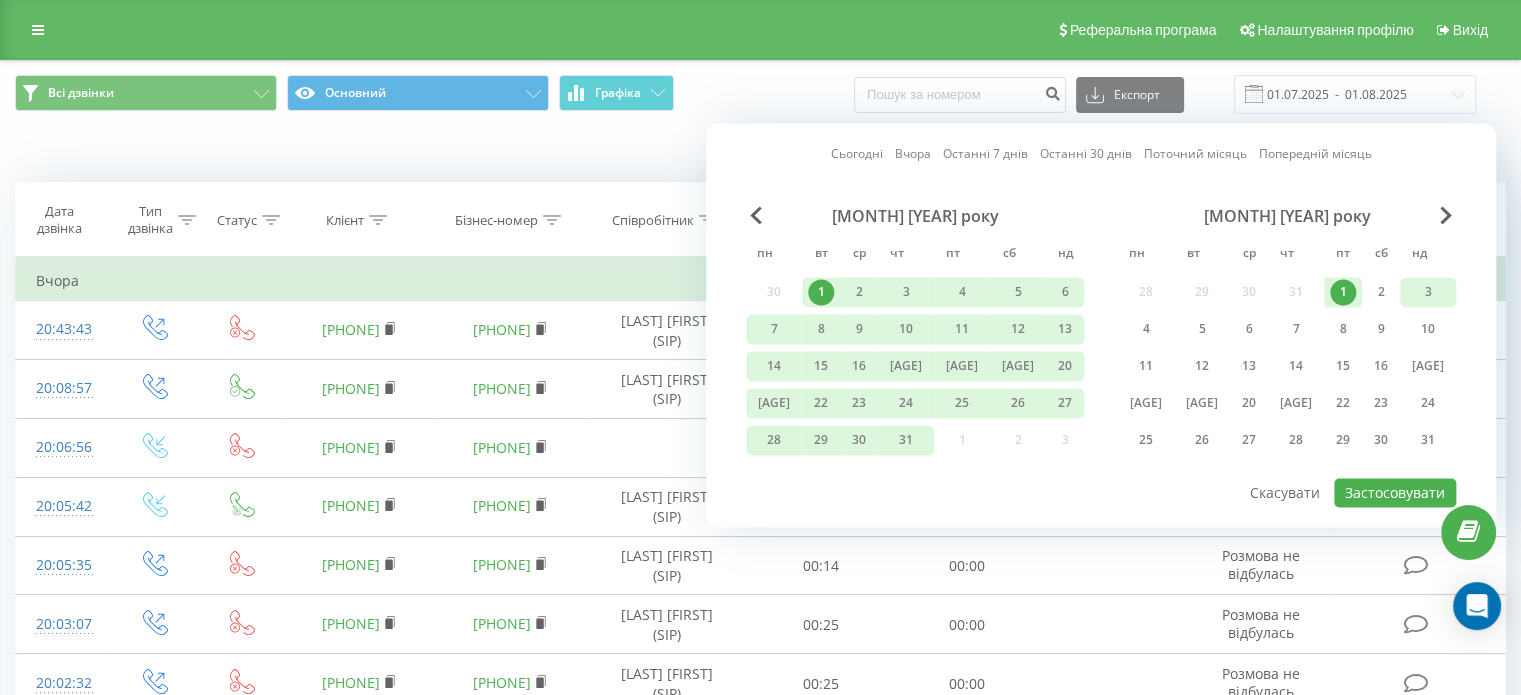 click on "3" at bounding box center [1428, 292] 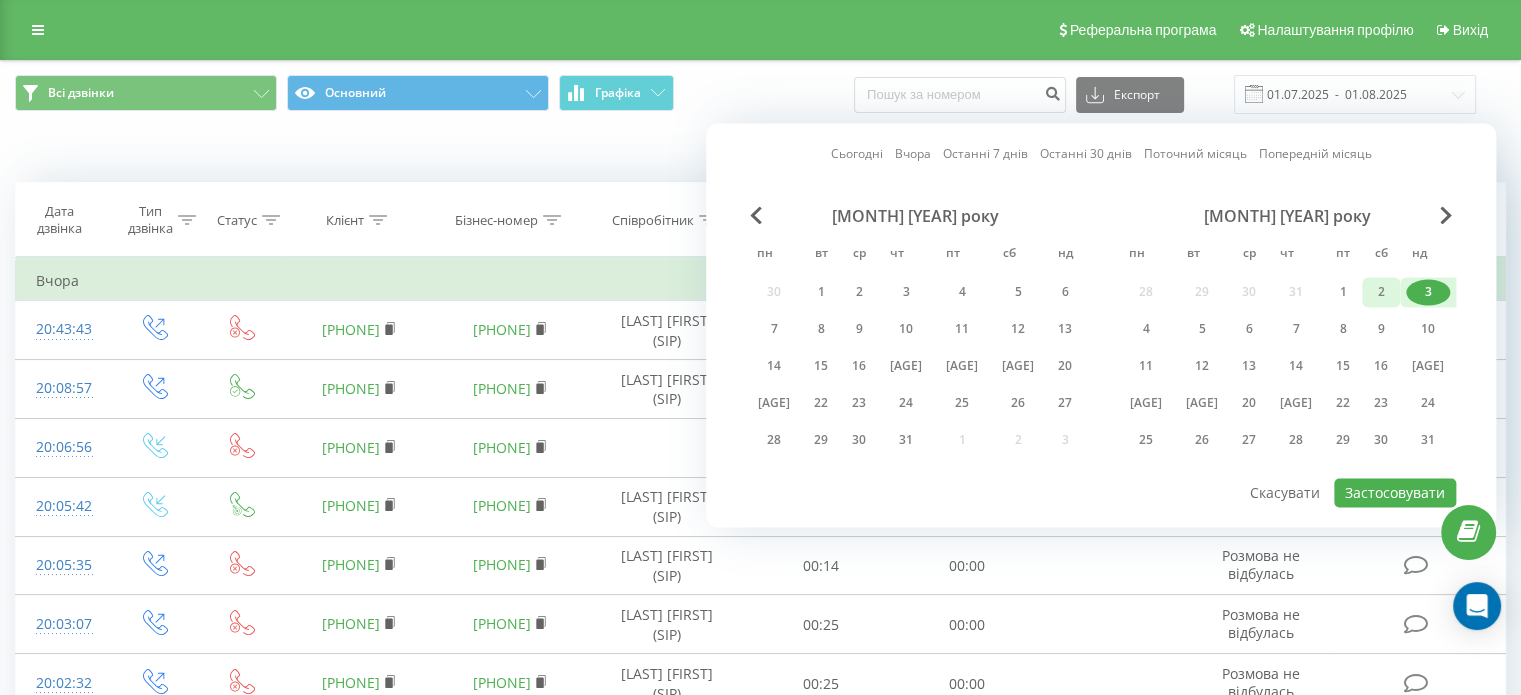 click on "2" at bounding box center (1381, 292) 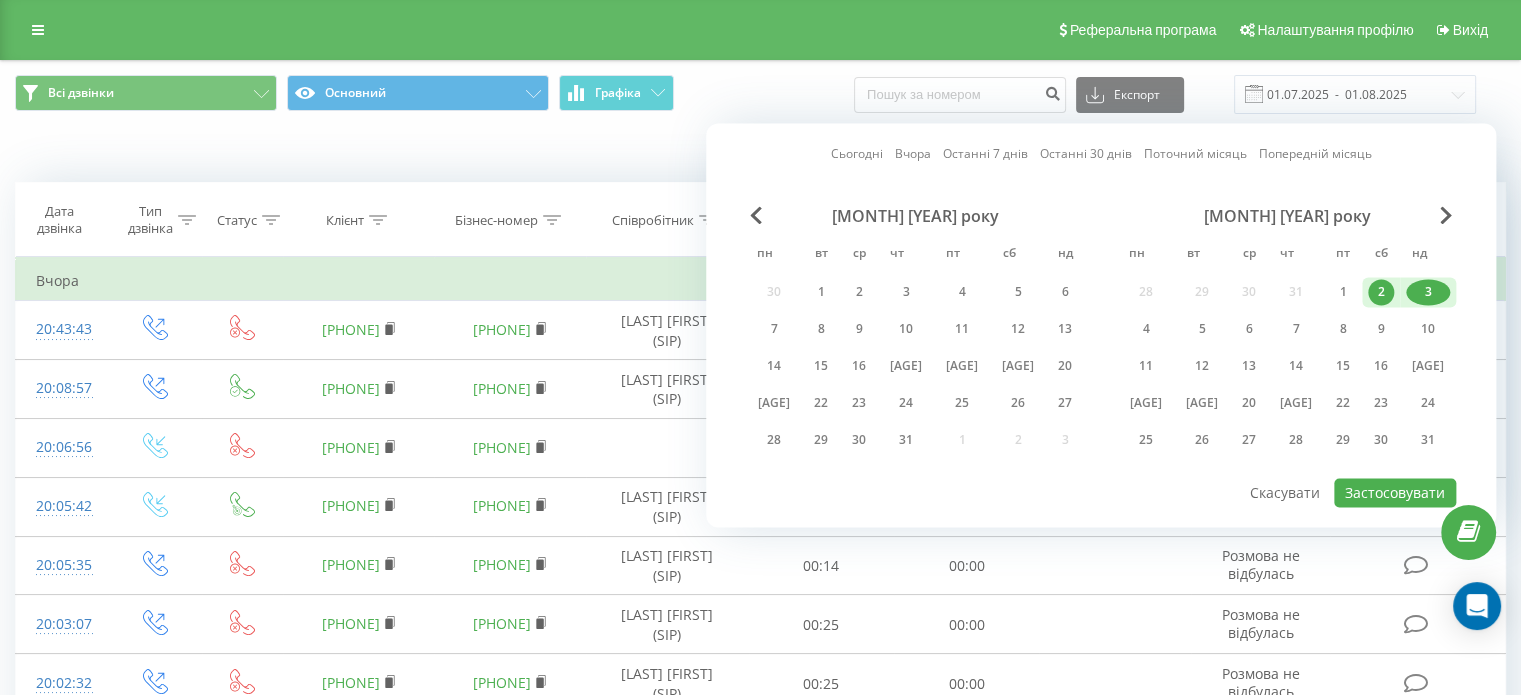 click on "3" at bounding box center (1428, 291) 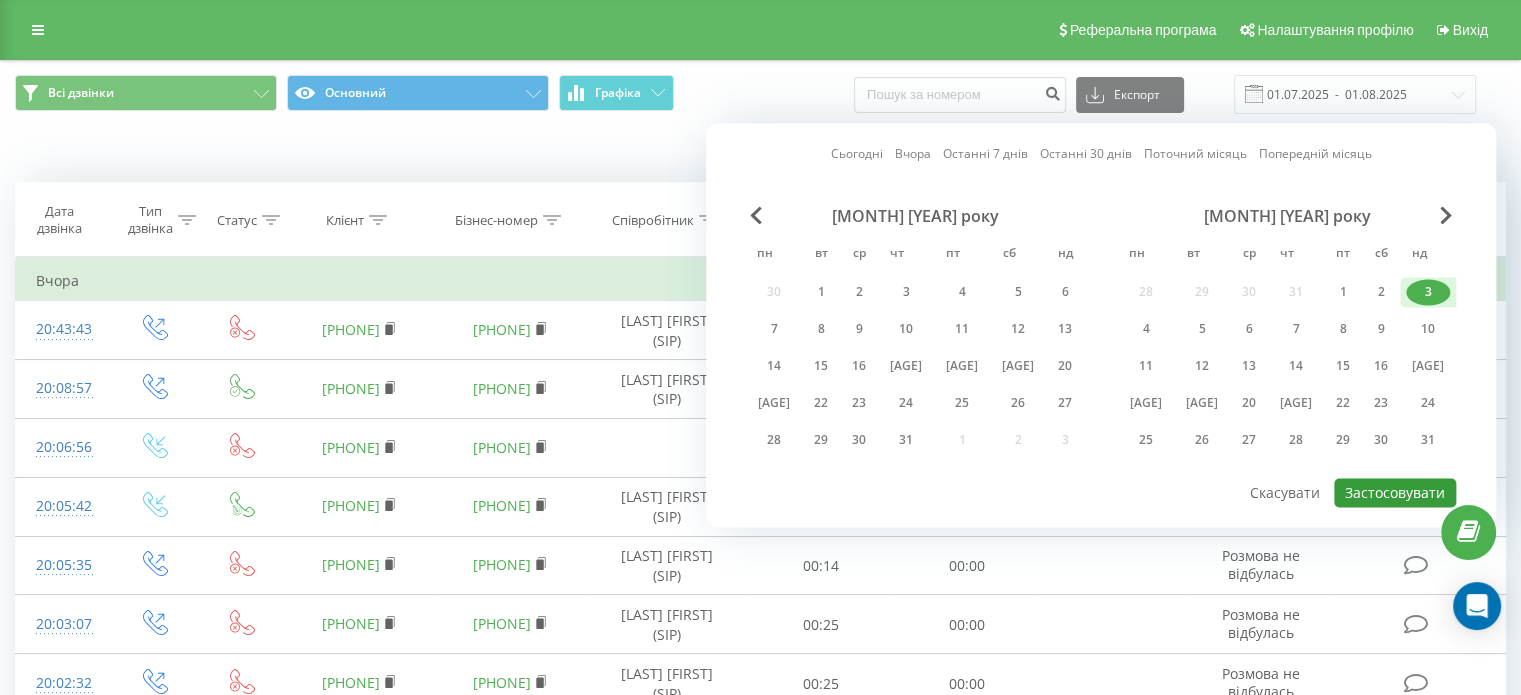 click on "Застосовувати" at bounding box center [1395, 492] 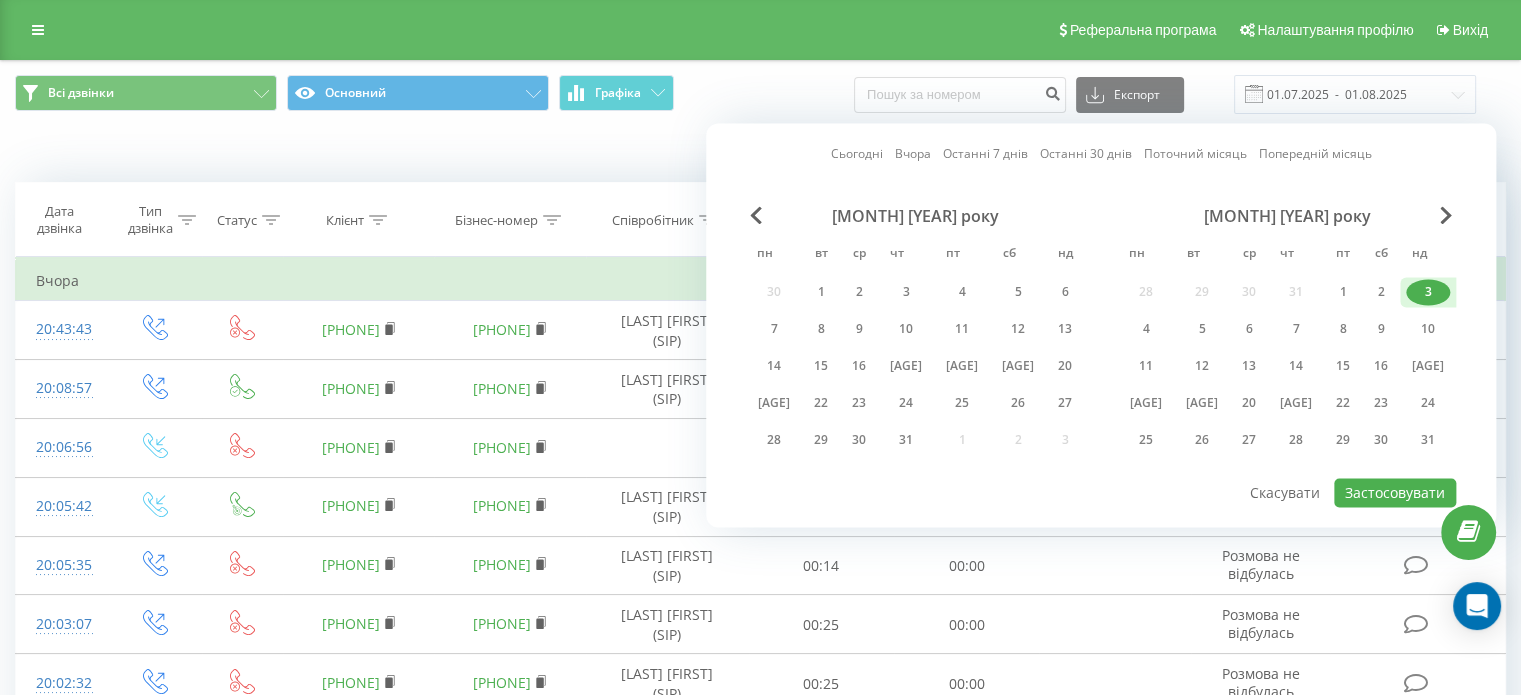 type on "03.08.2025  -  03.08.2025" 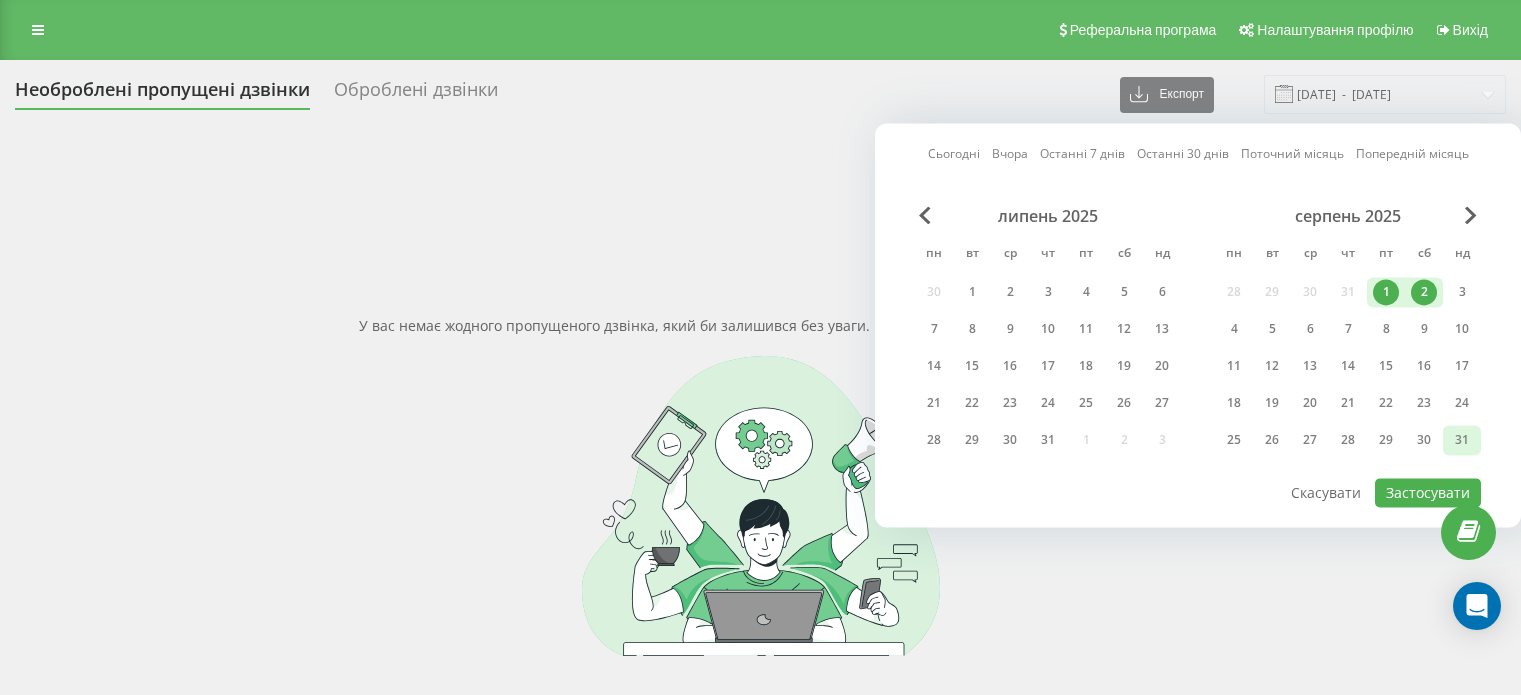 scroll, scrollTop: 0, scrollLeft: 0, axis: both 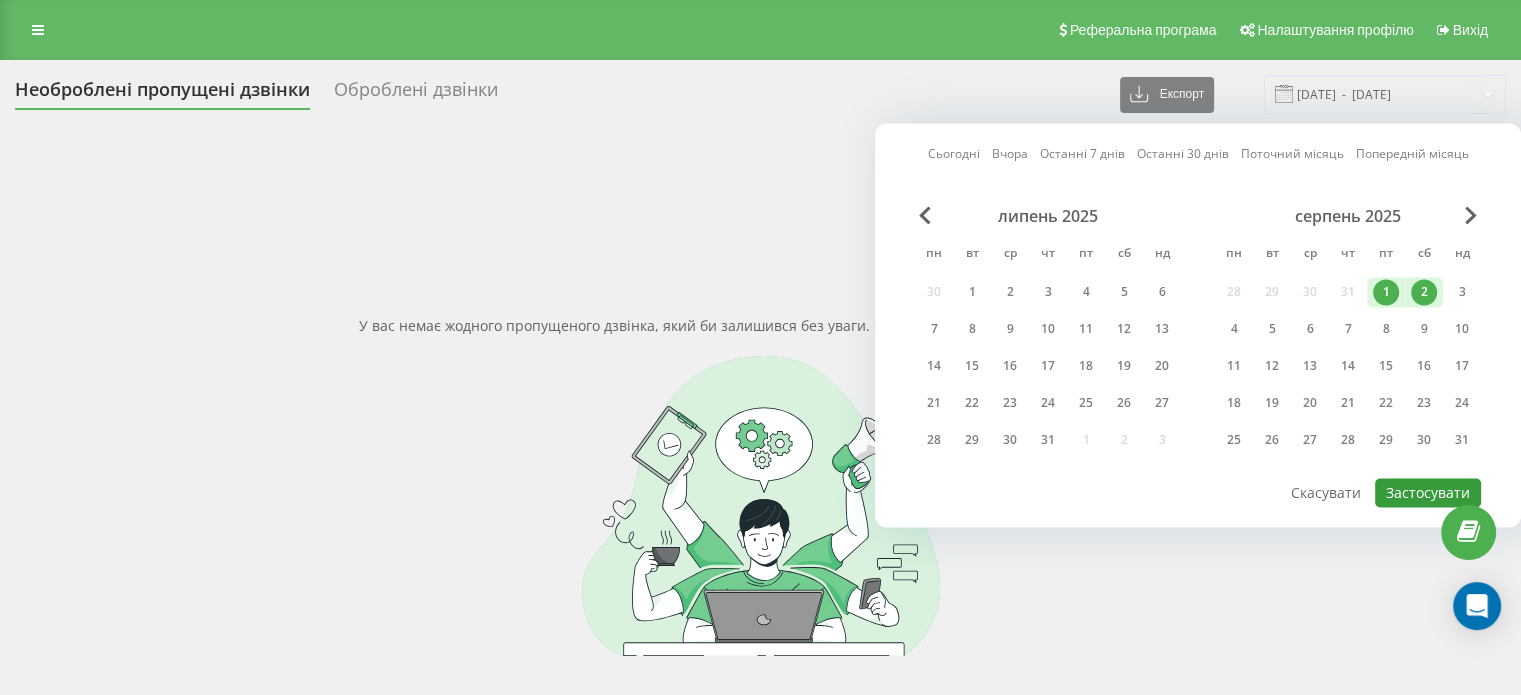 click on "Застосувати" at bounding box center [1428, 492] 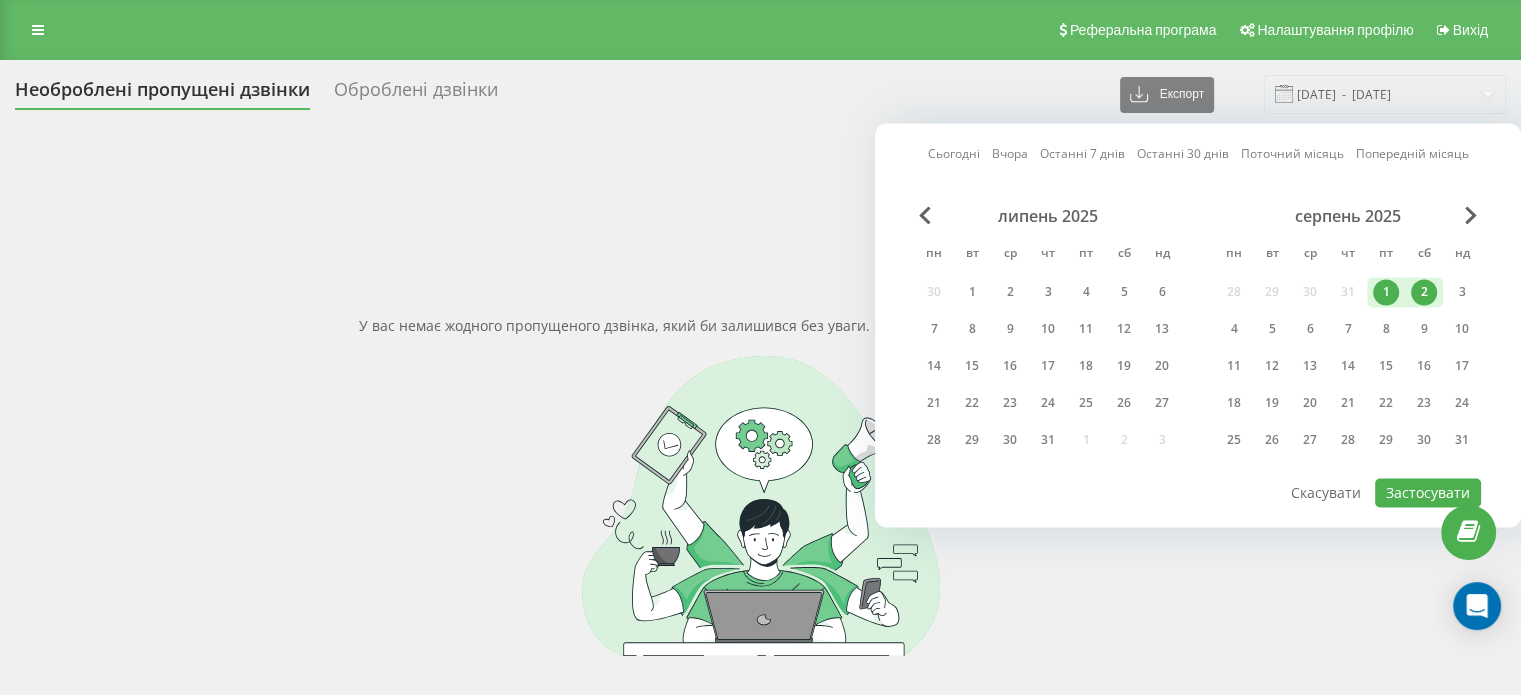 type on "01.08.2025  -  02.08.2025" 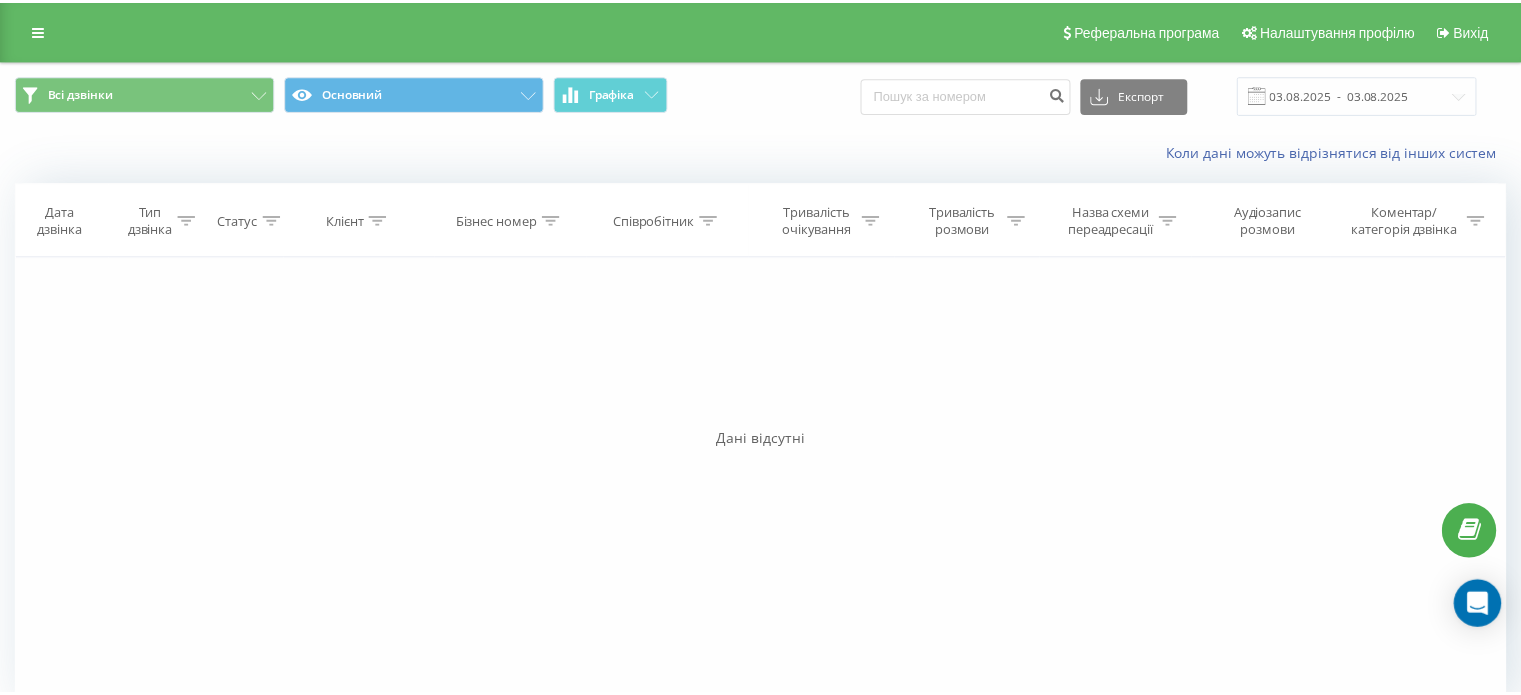 scroll, scrollTop: 0, scrollLeft: 0, axis: both 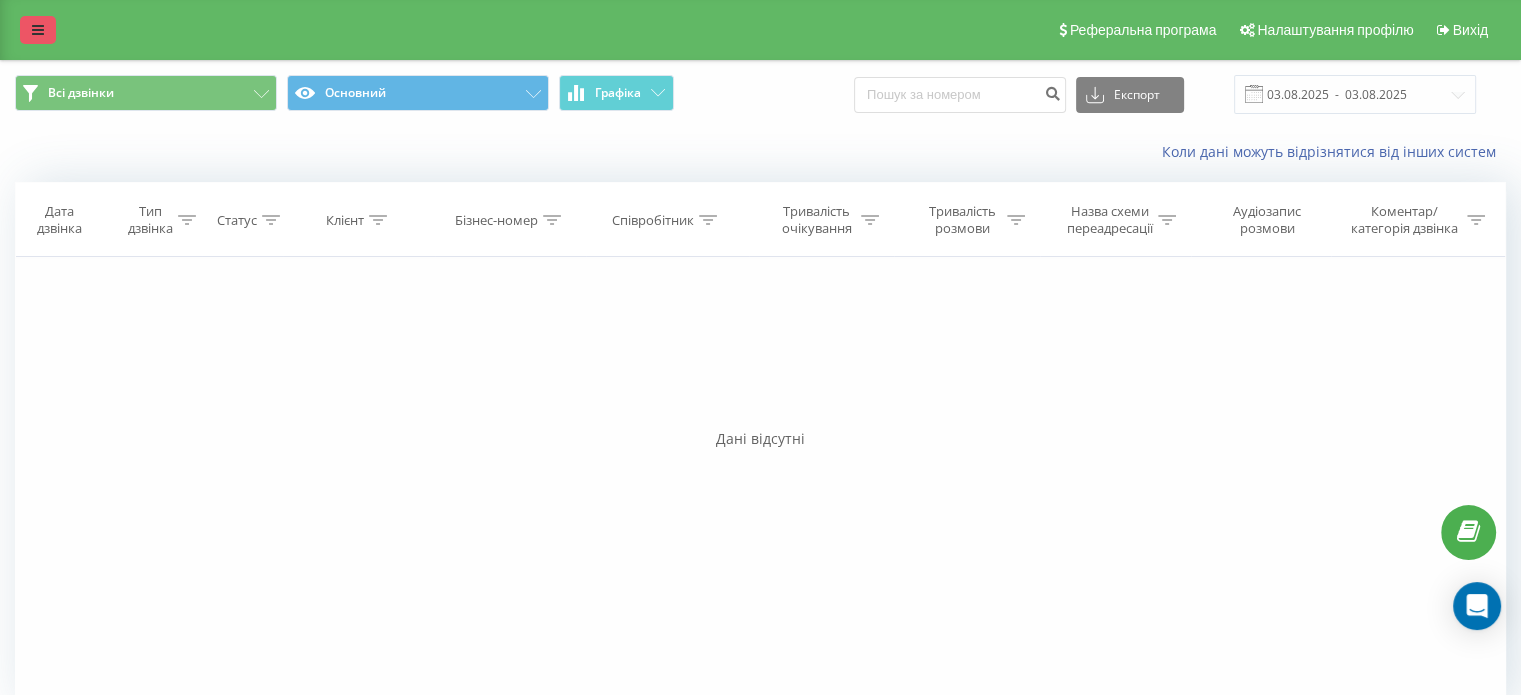 click at bounding box center (38, 30) 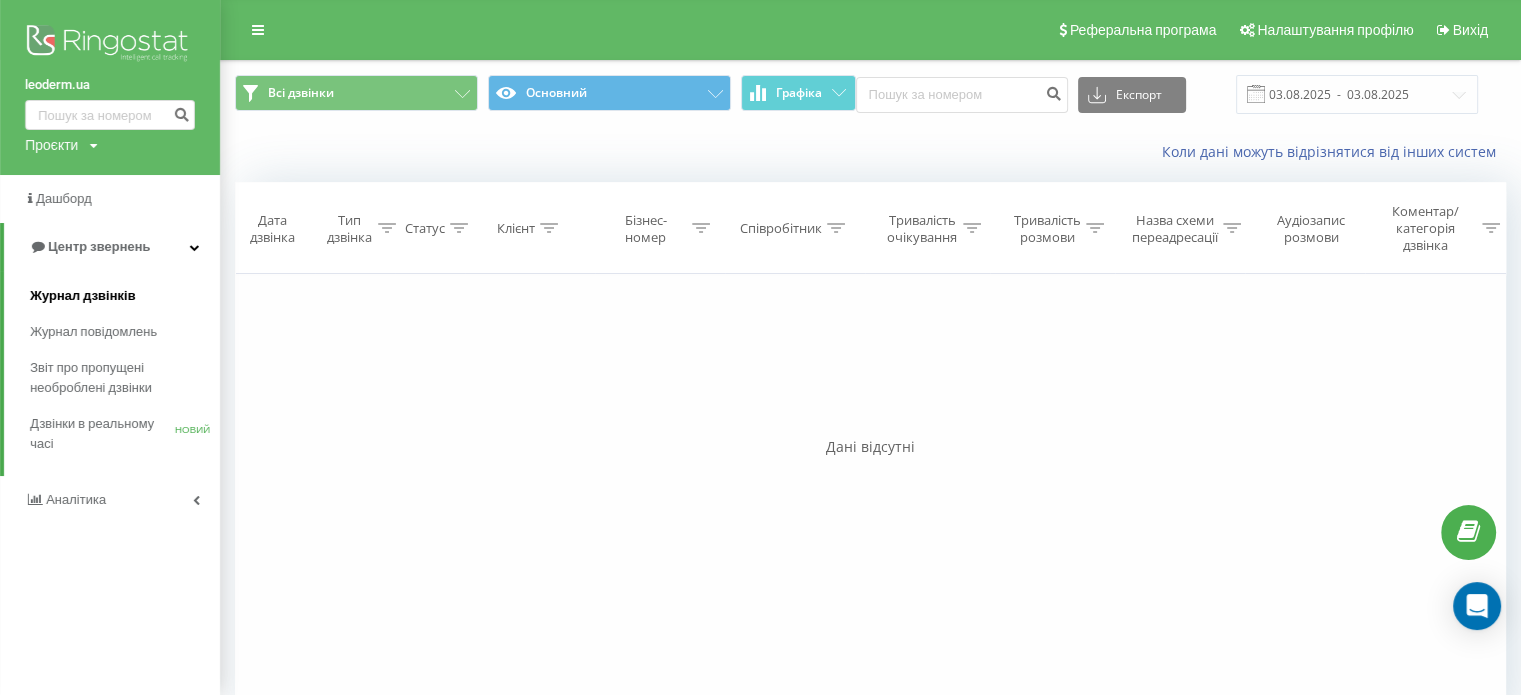 click on "Журнал дзвінків" at bounding box center (83, 295) 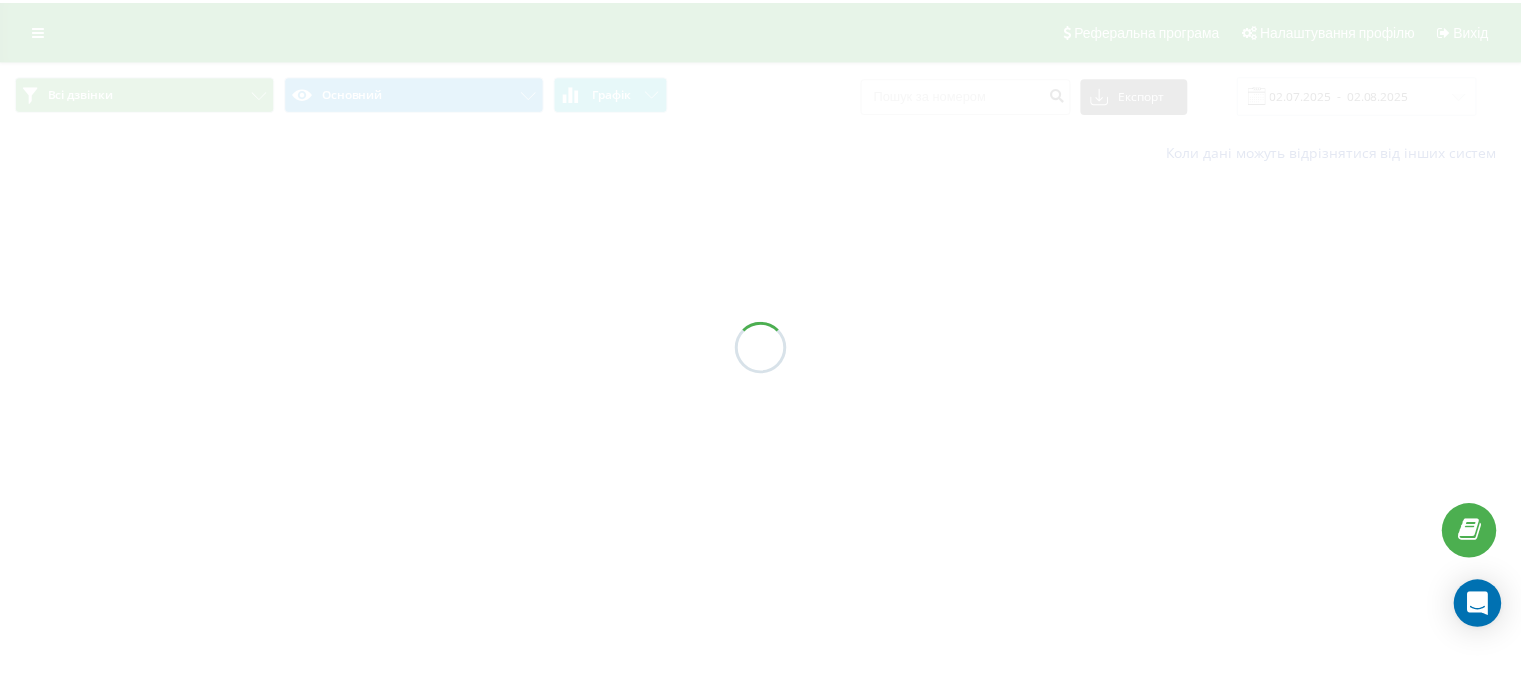 scroll, scrollTop: 0, scrollLeft: 0, axis: both 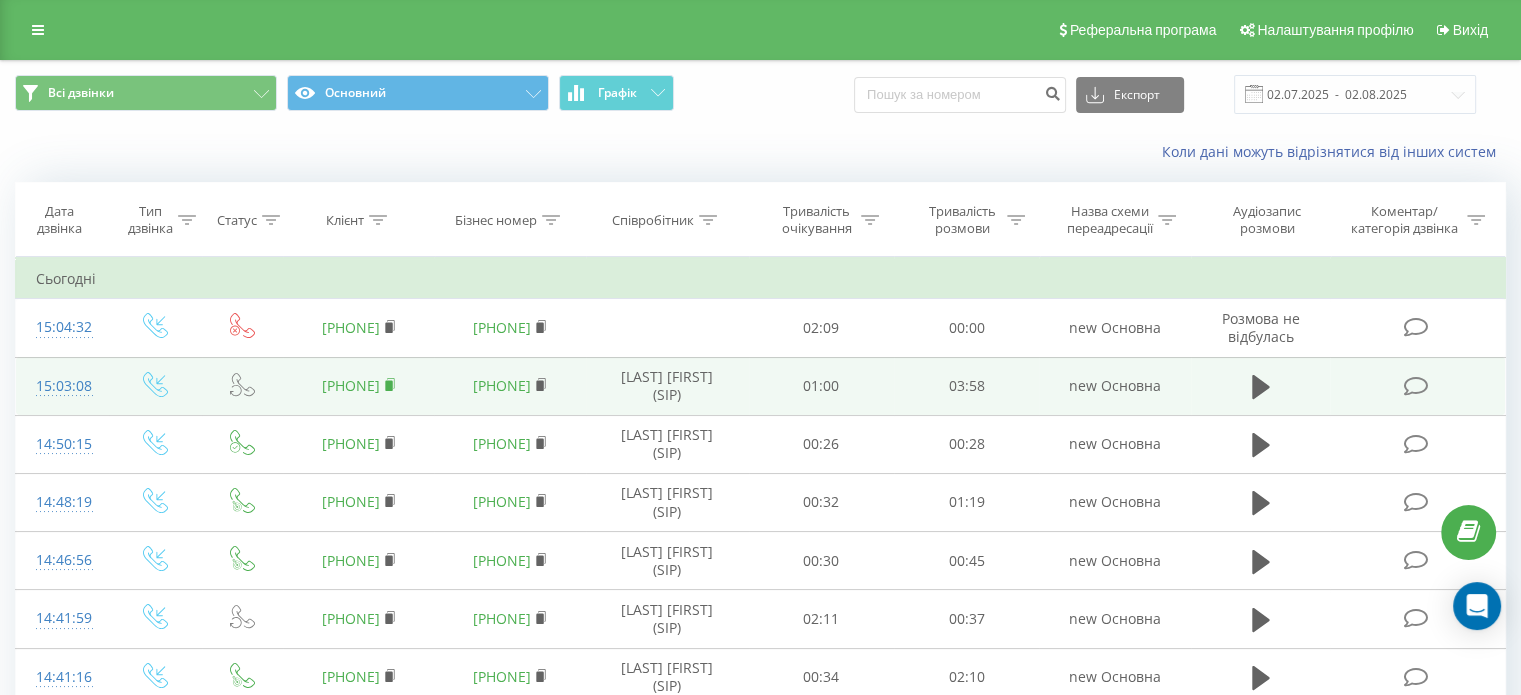 click 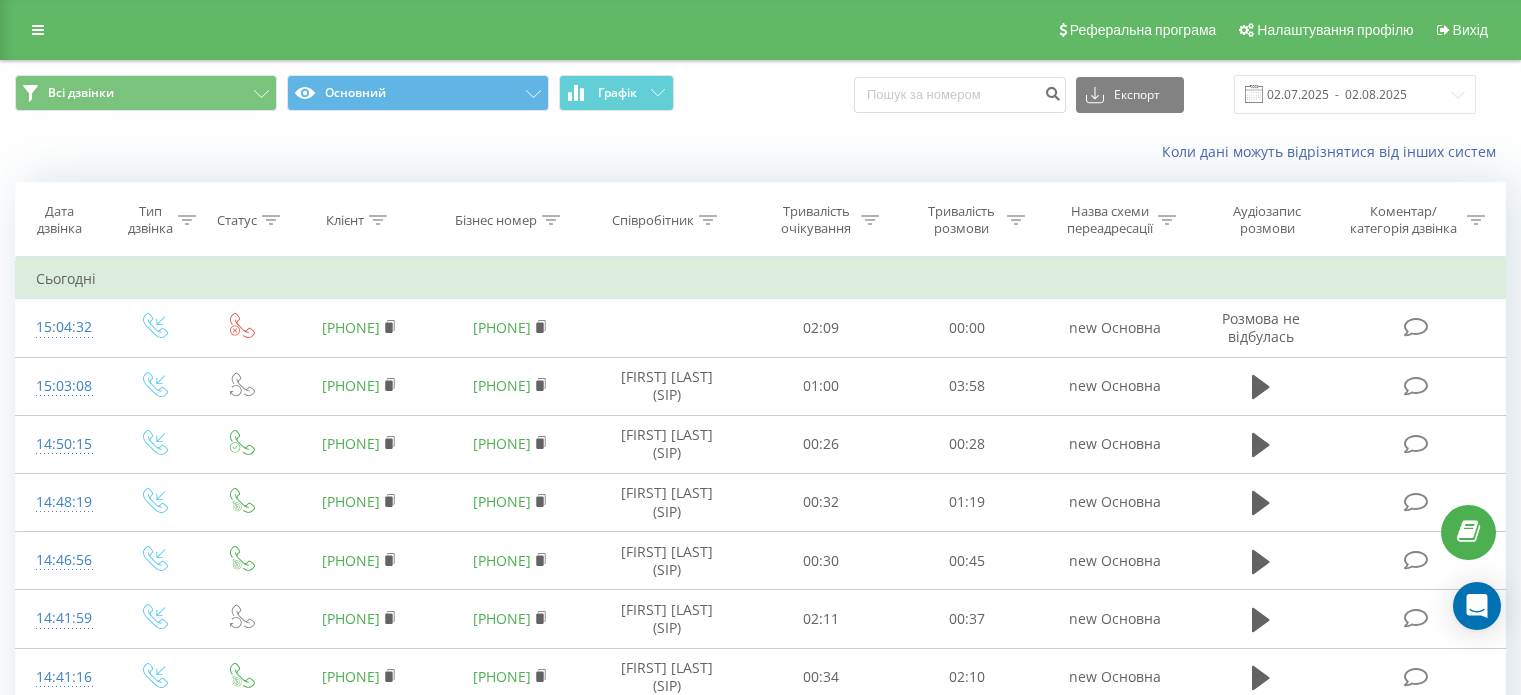 scroll, scrollTop: 0, scrollLeft: 0, axis: both 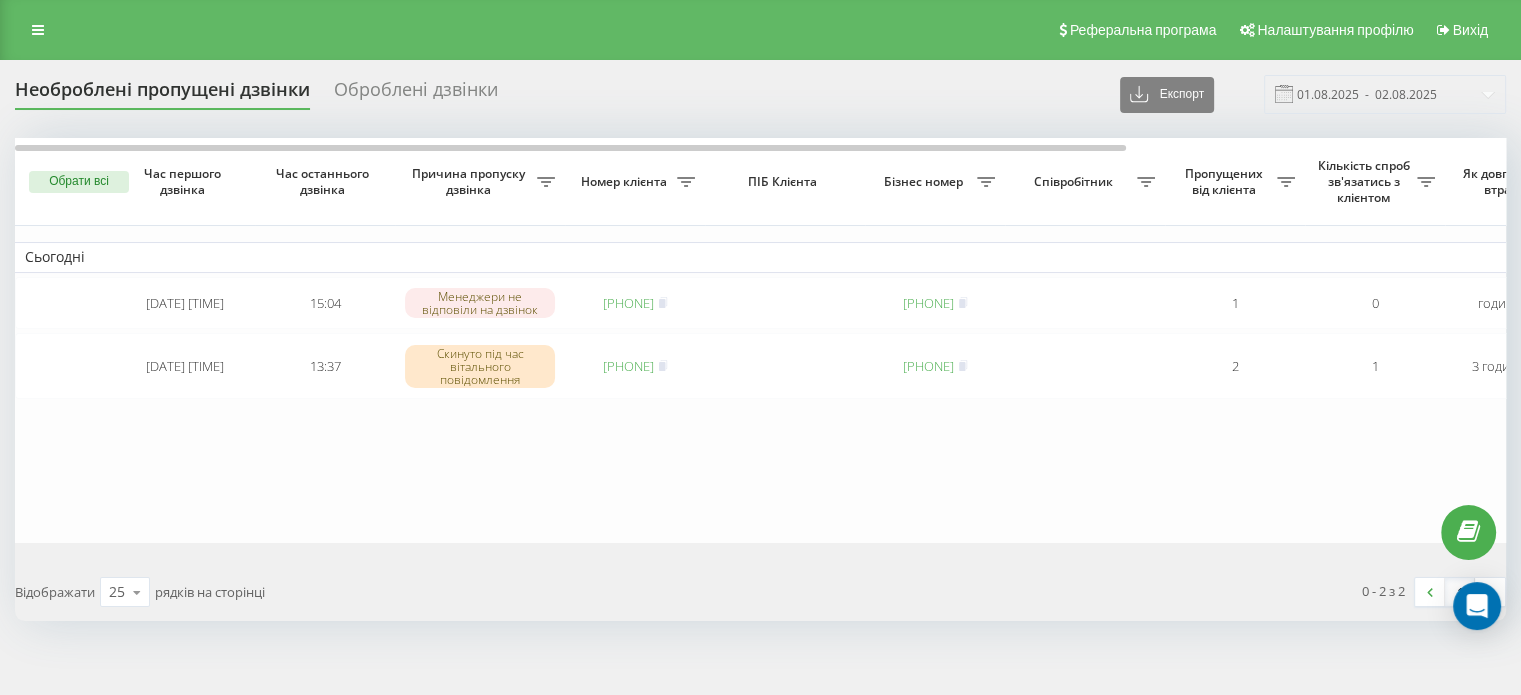 click on "[PHONE]" at bounding box center [635, 303] 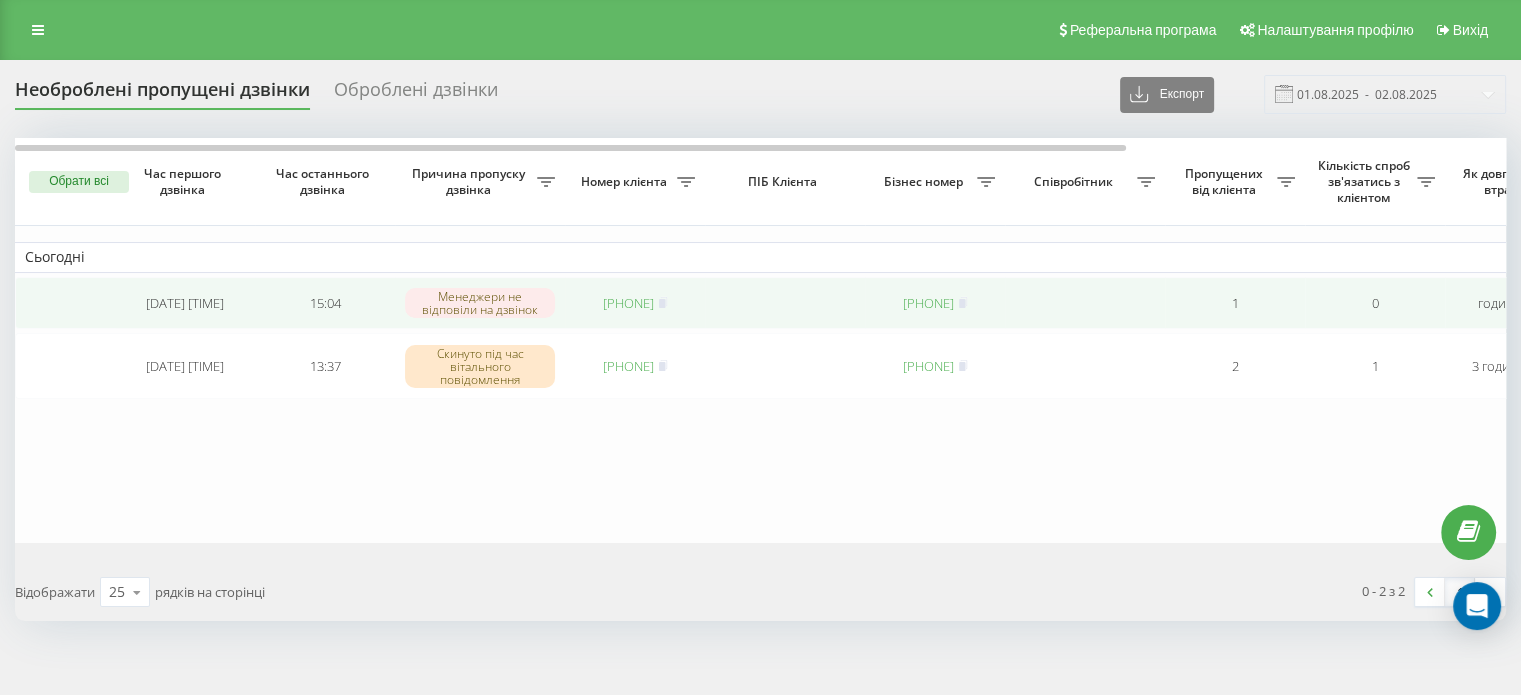 click on "380969654932" at bounding box center [628, 303] 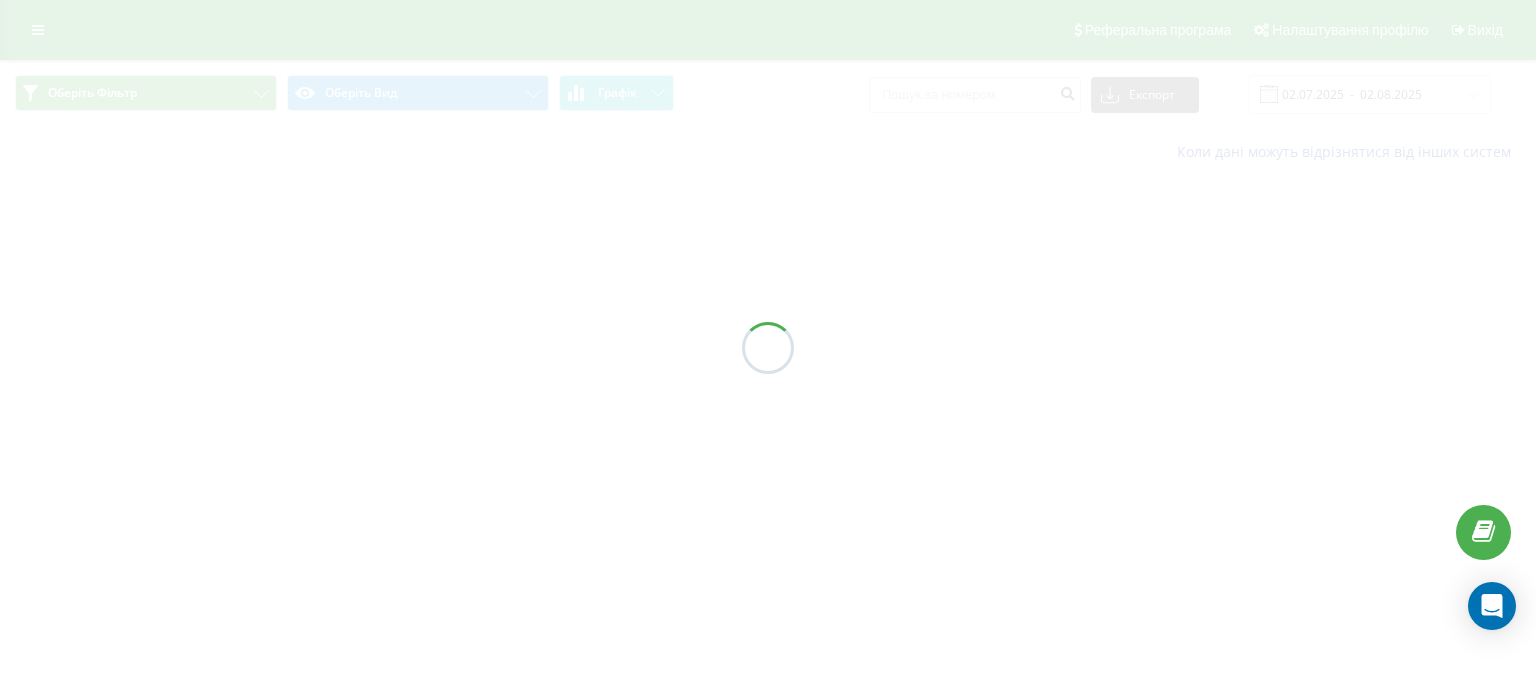 scroll, scrollTop: 0, scrollLeft: 0, axis: both 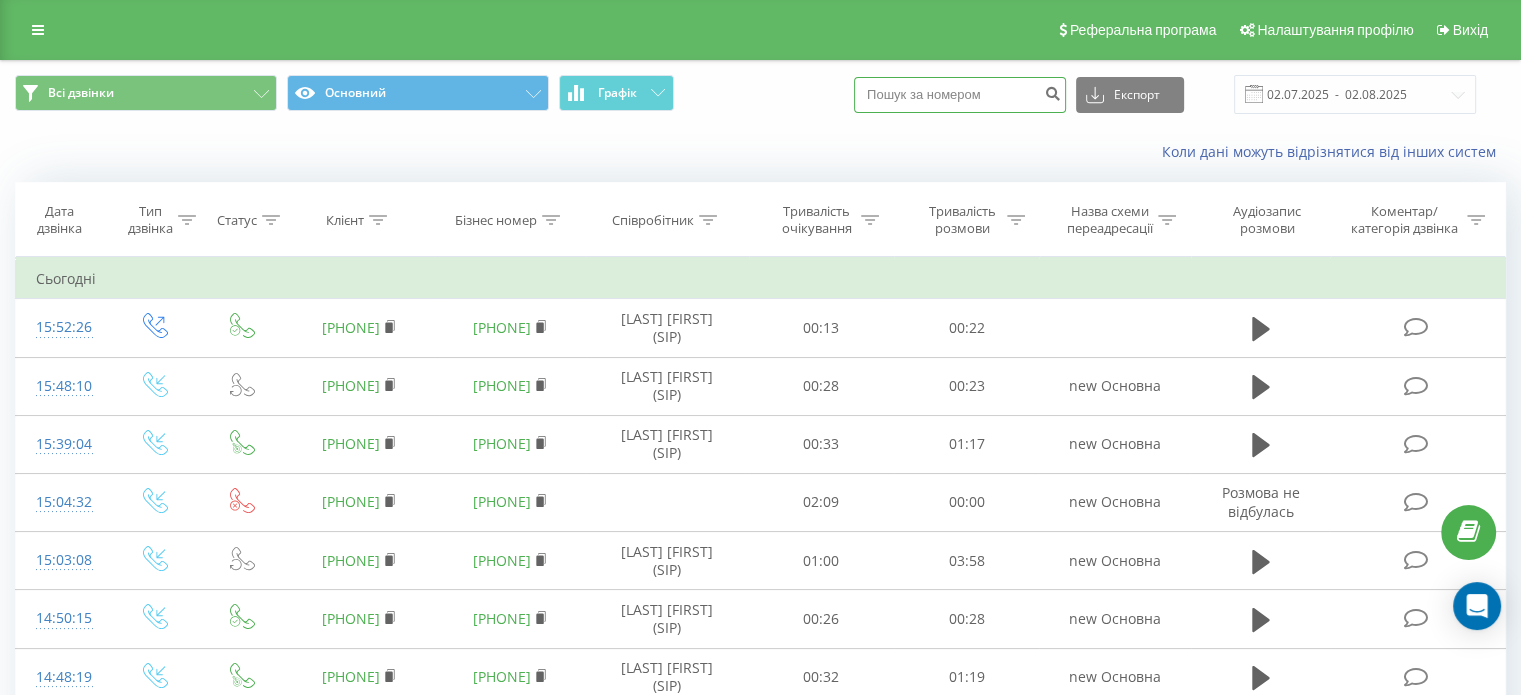 click at bounding box center (960, 95) 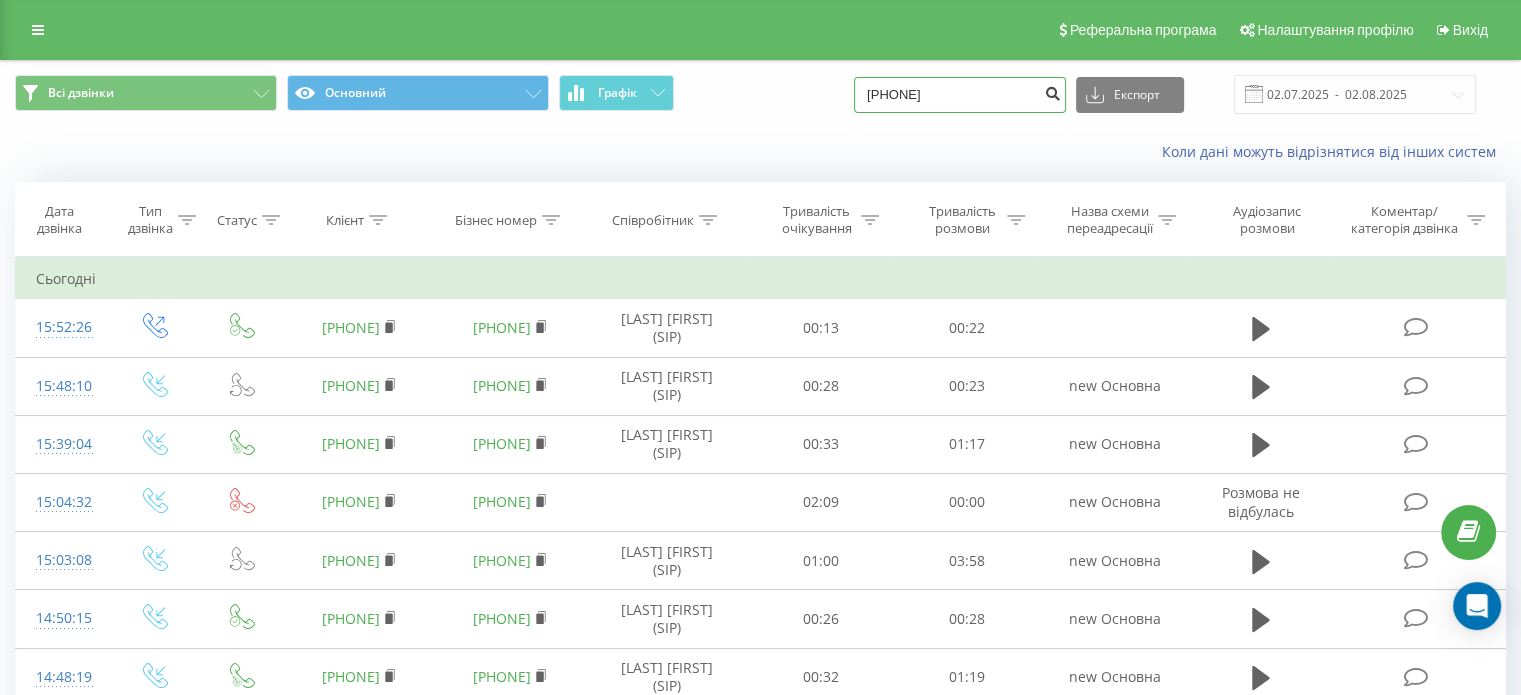 type on "[PHONE]" 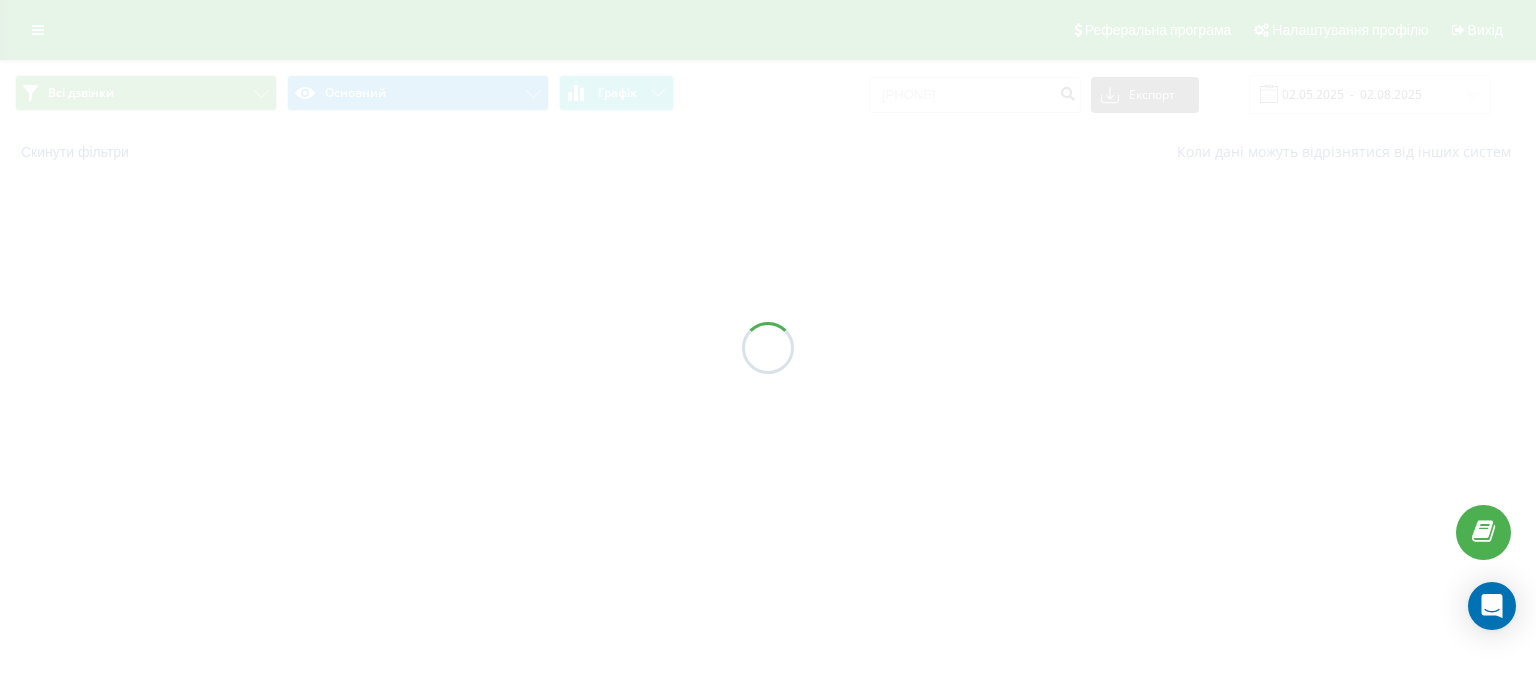 scroll, scrollTop: 0, scrollLeft: 0, axis: both 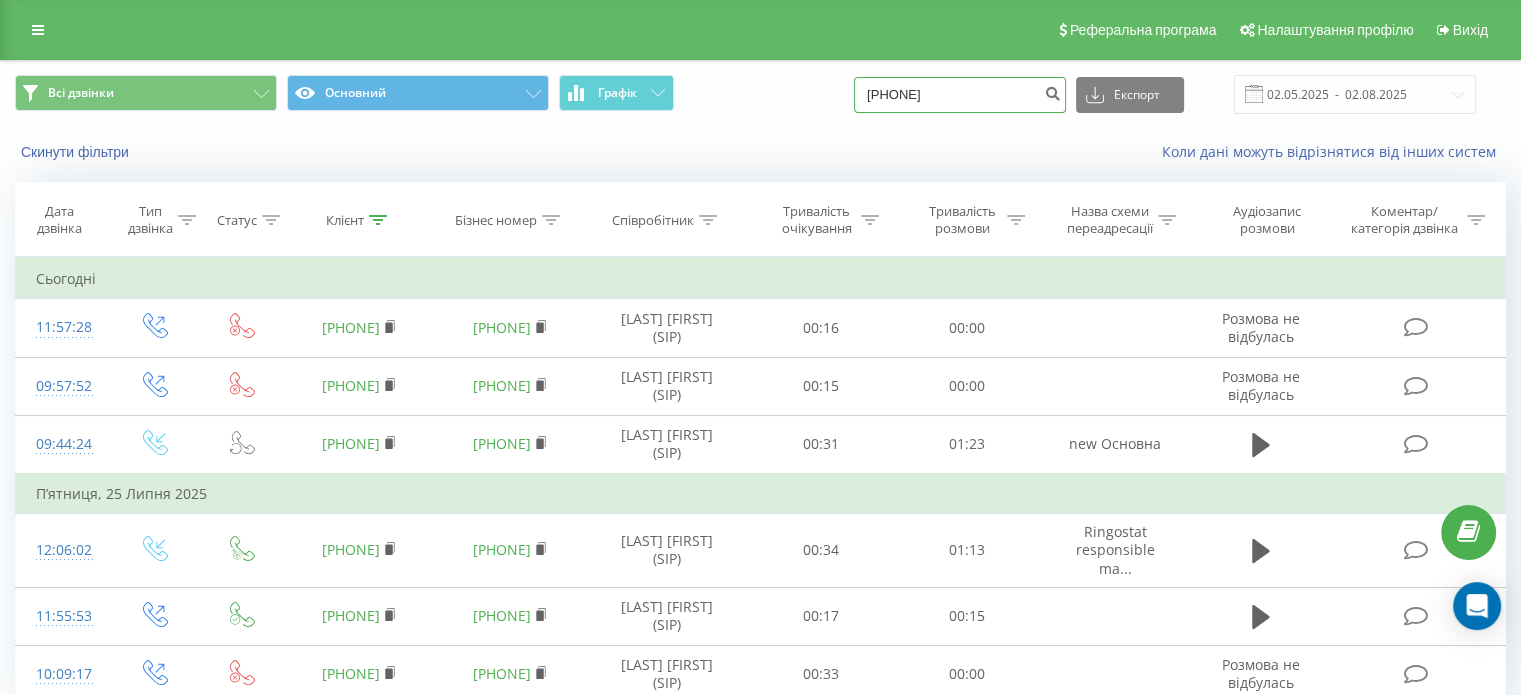 drag, startPoint x: 979, startPoint y: 87, endPoint x: 724, endPoint y: 124, distance: 257.67032 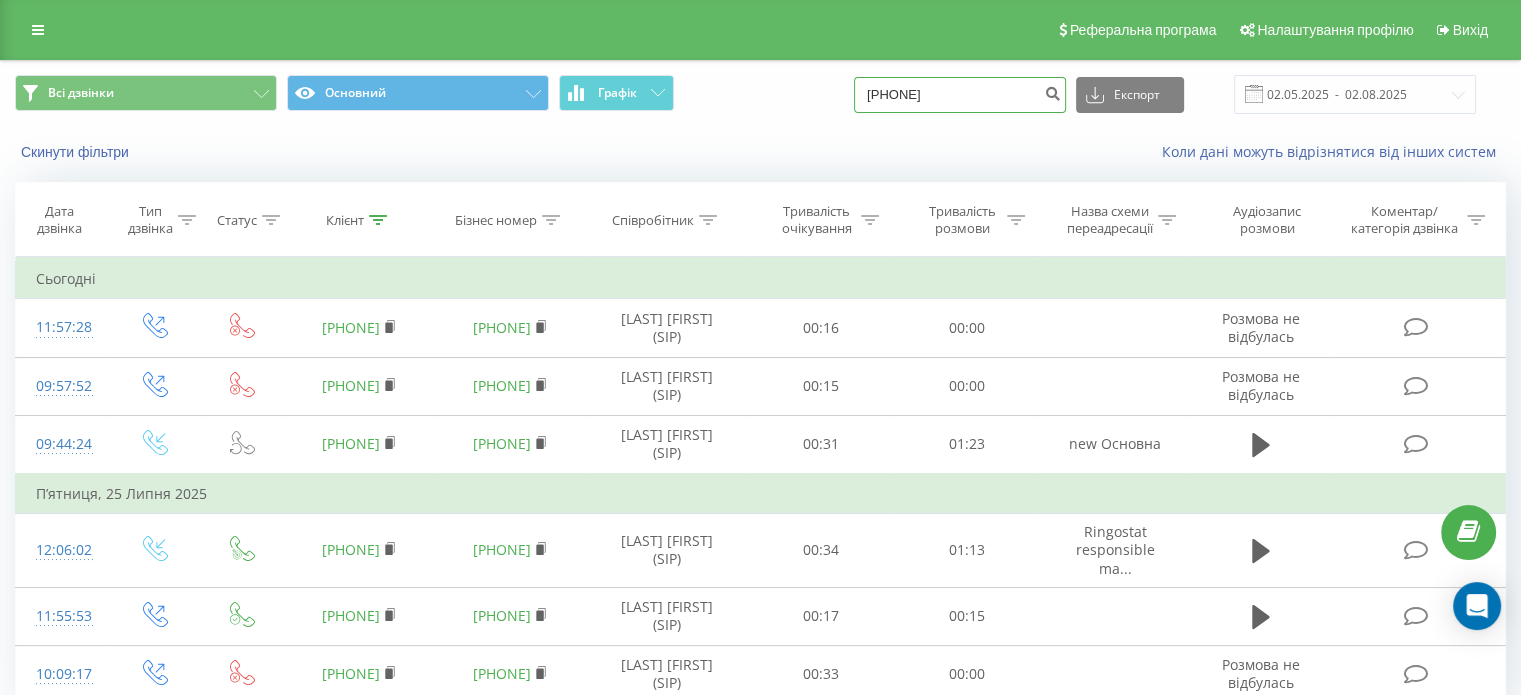 type on "961746620" 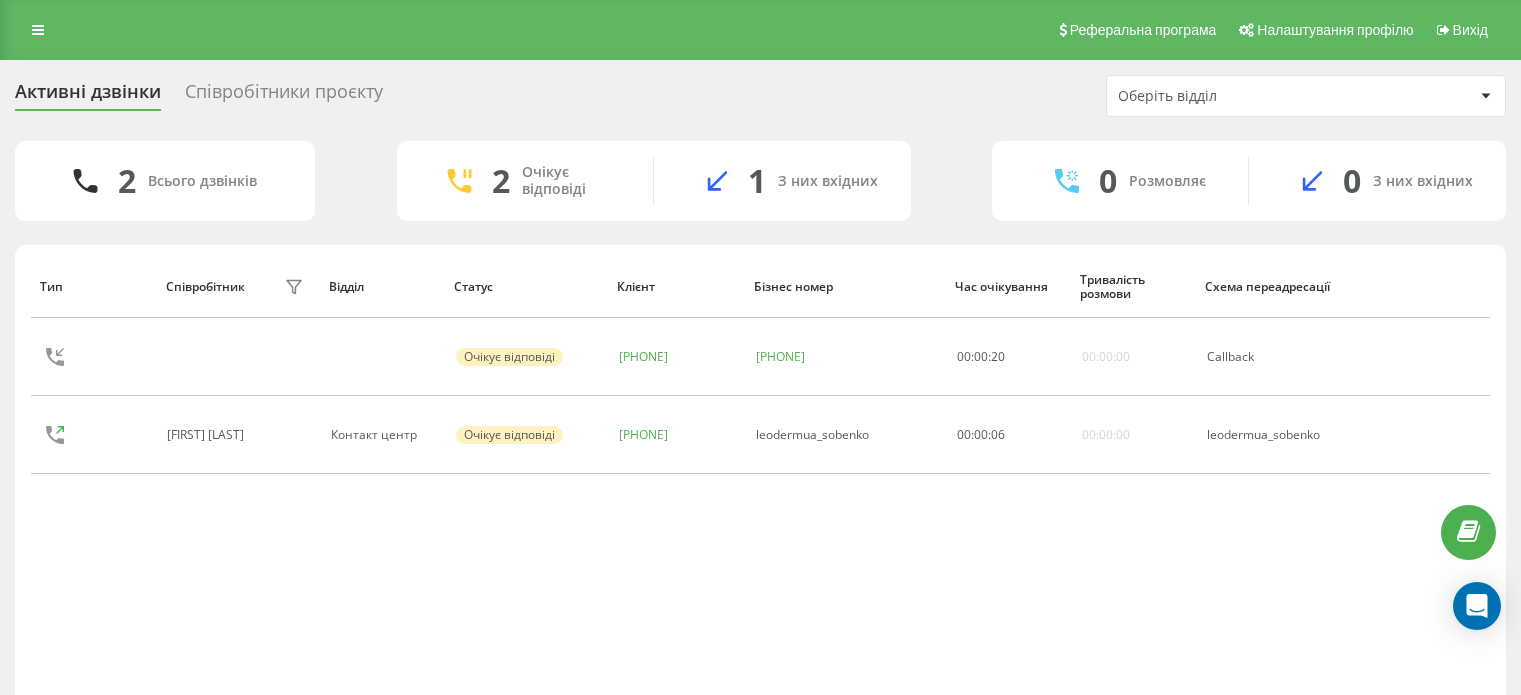 scroll, scrollTop: 0, scrollLeft: 0, axis: both 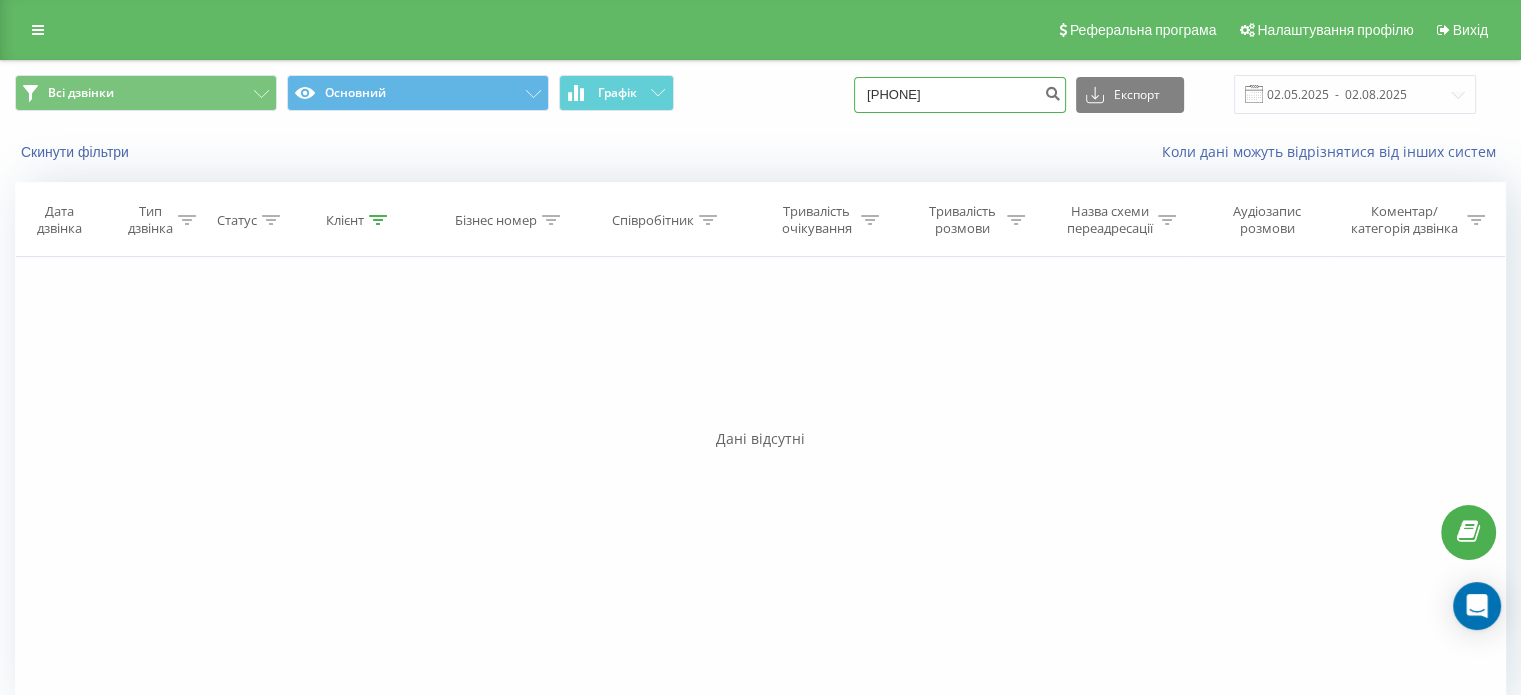 click on "961746620" at bounding box center (960, 95) 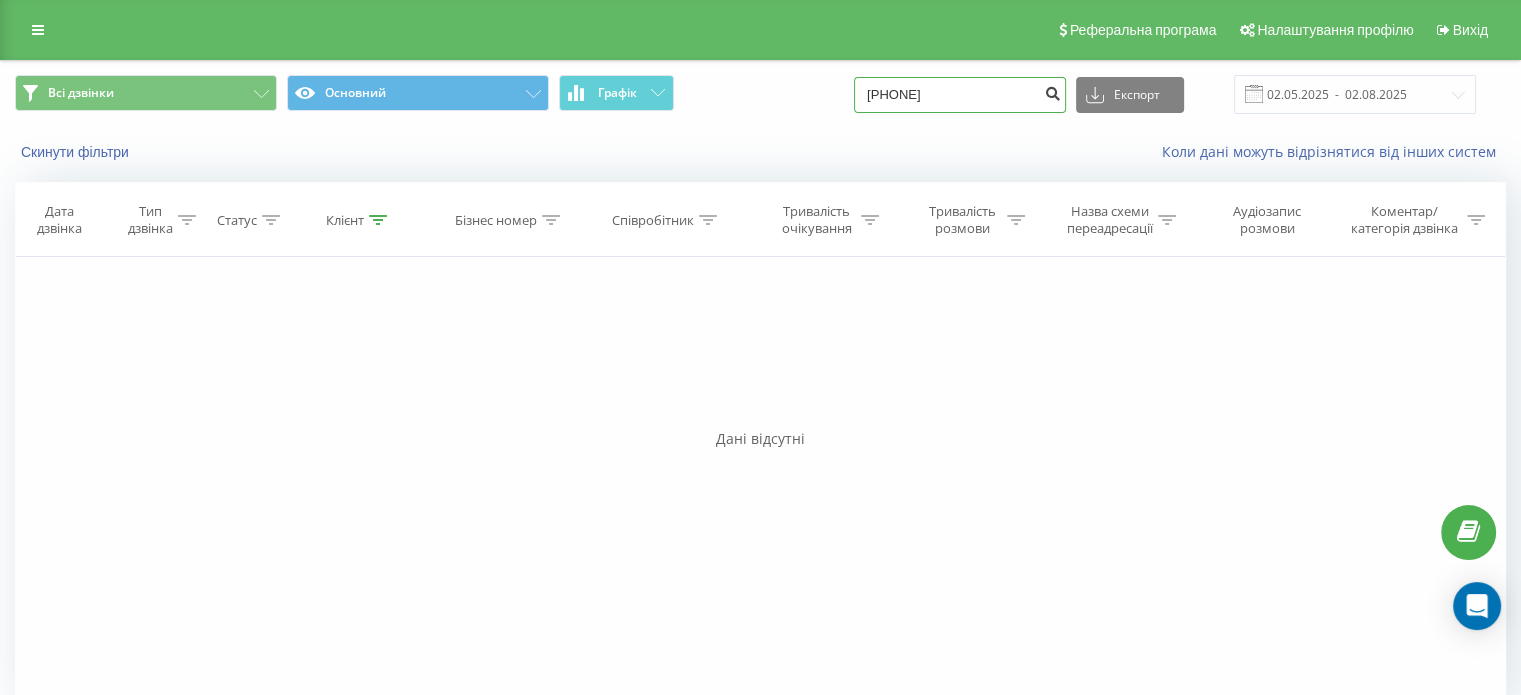 type on "0961746620" 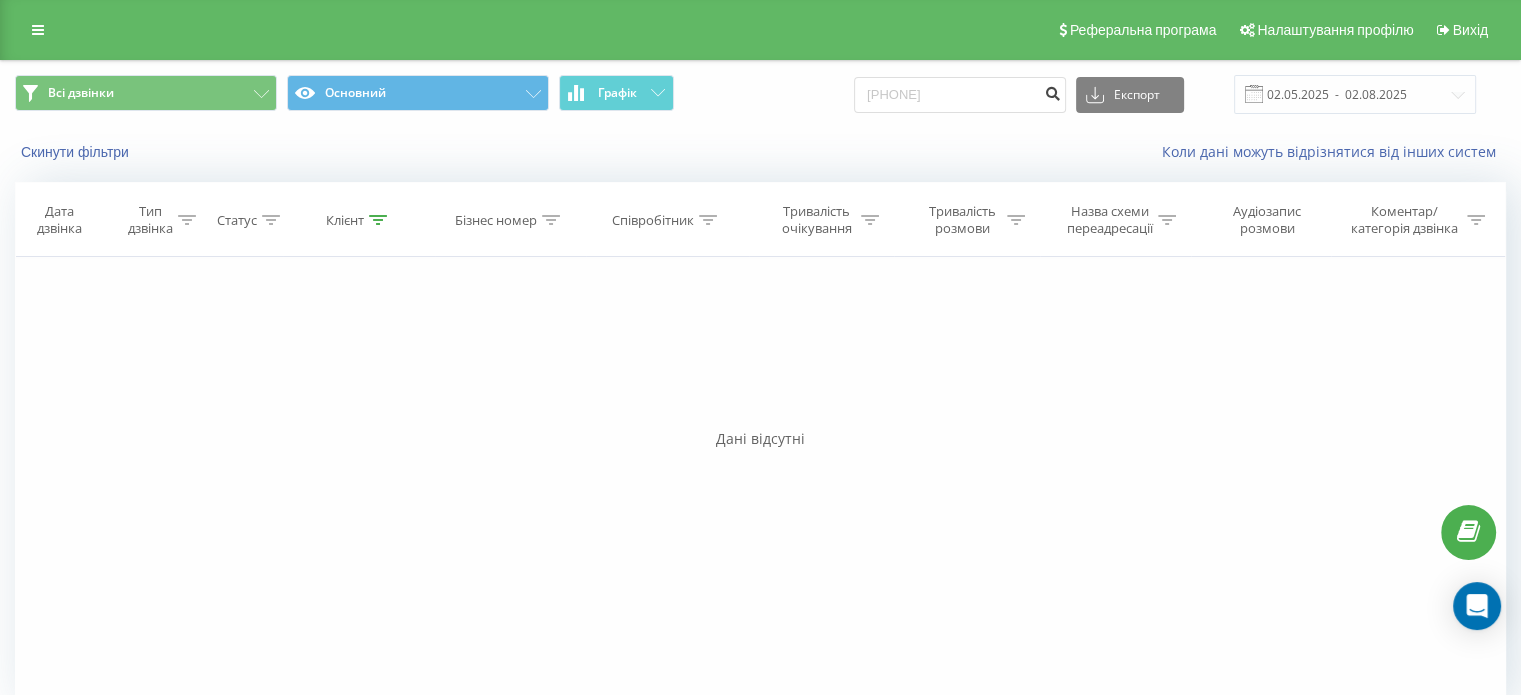click at bounding box center [1052, 91] 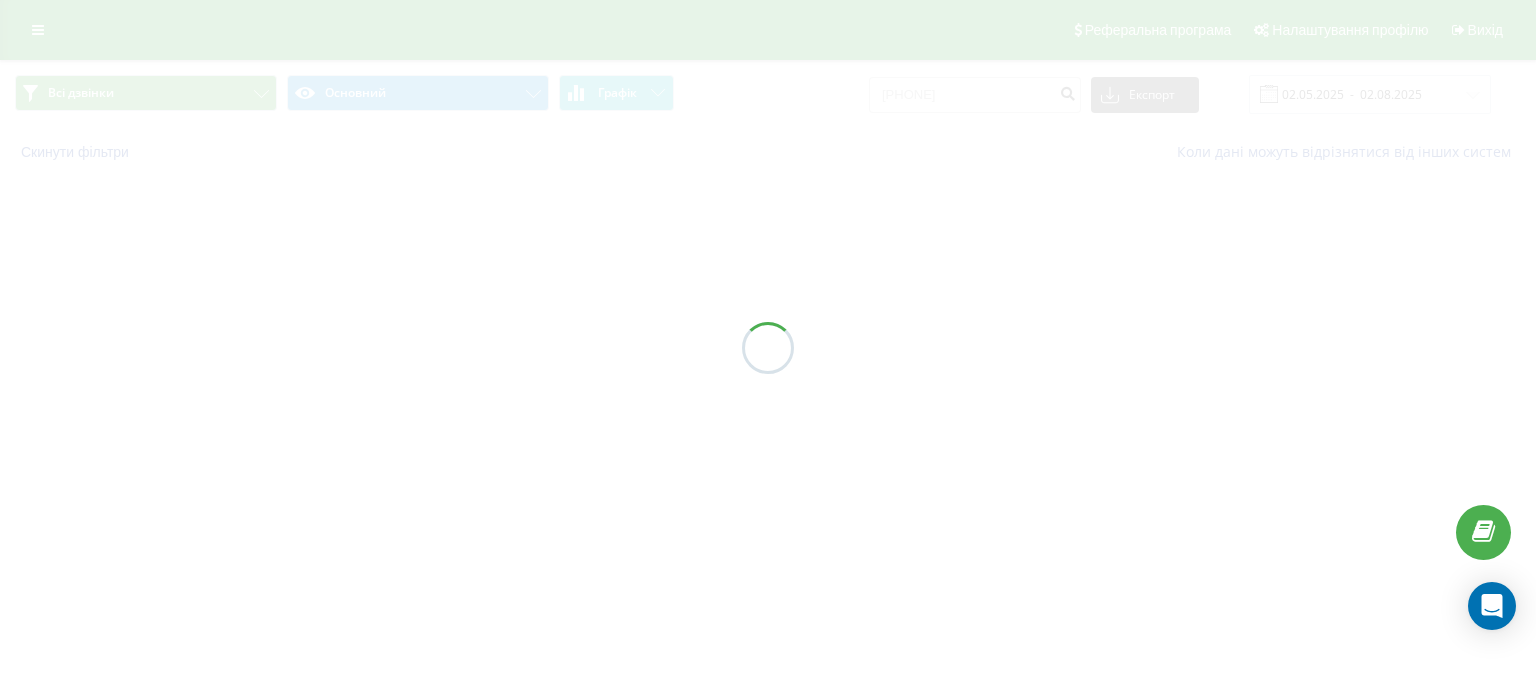 scroll, scrollTop: 0, scrollLeft: 0, axis: both 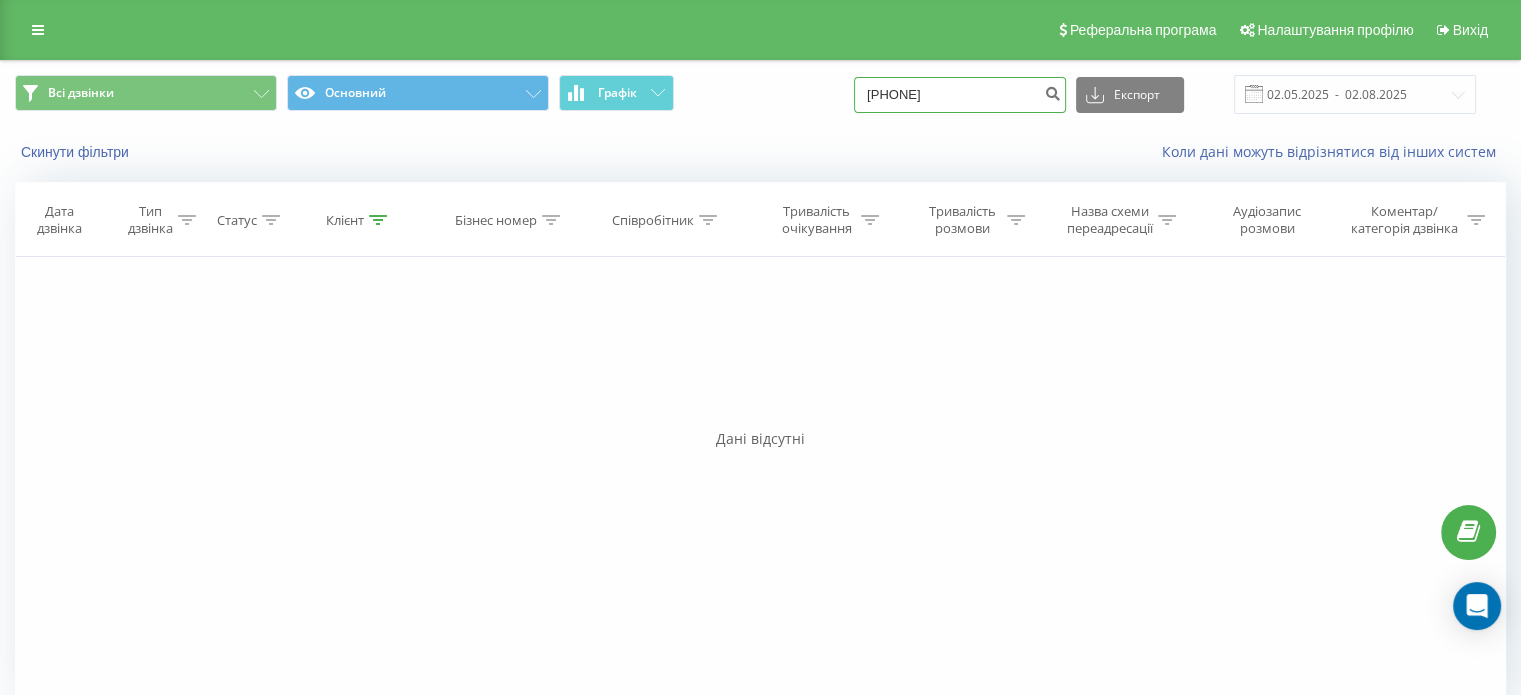 drag, startPoint x: 1011, startPoint y: 93, endPoint x: 643, endPoint y: 130, distance: 369.85538 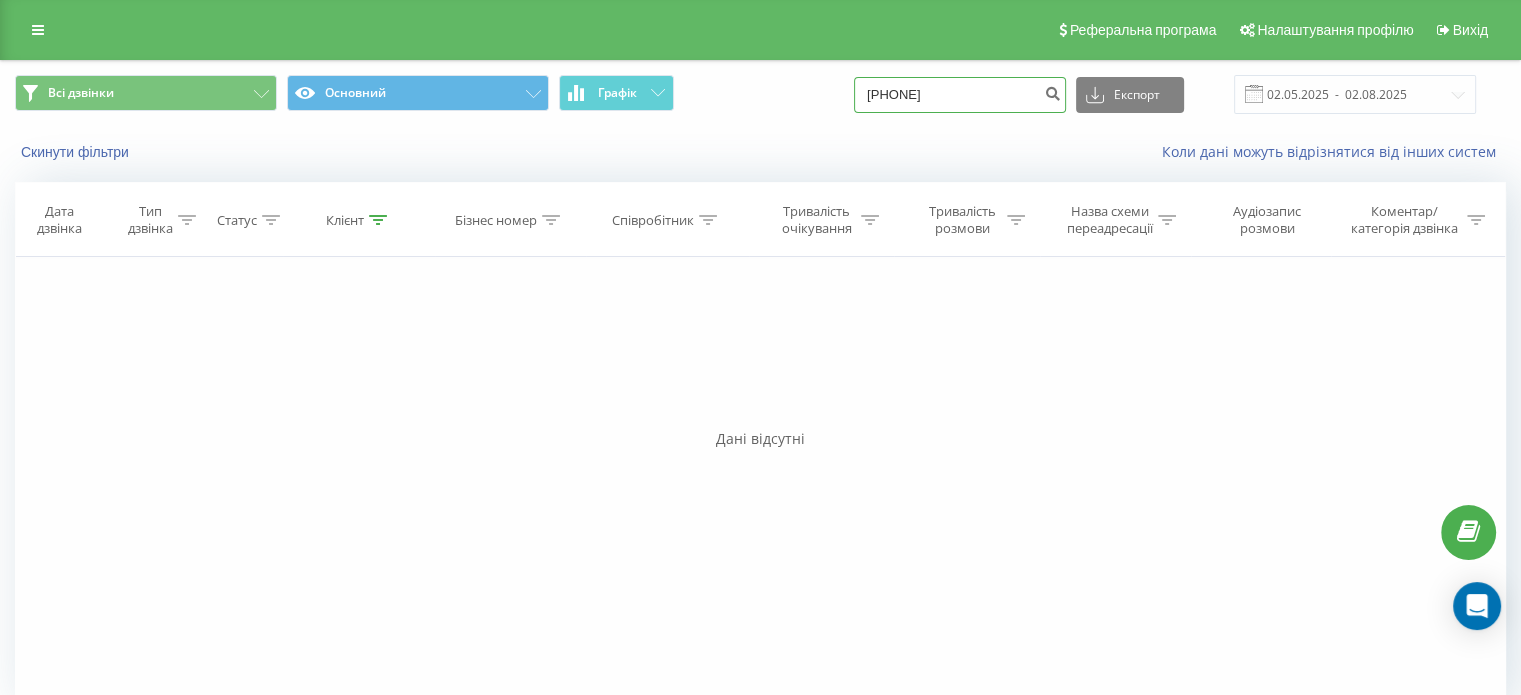 click on "+380677224558" at bounding box center [960, 95] 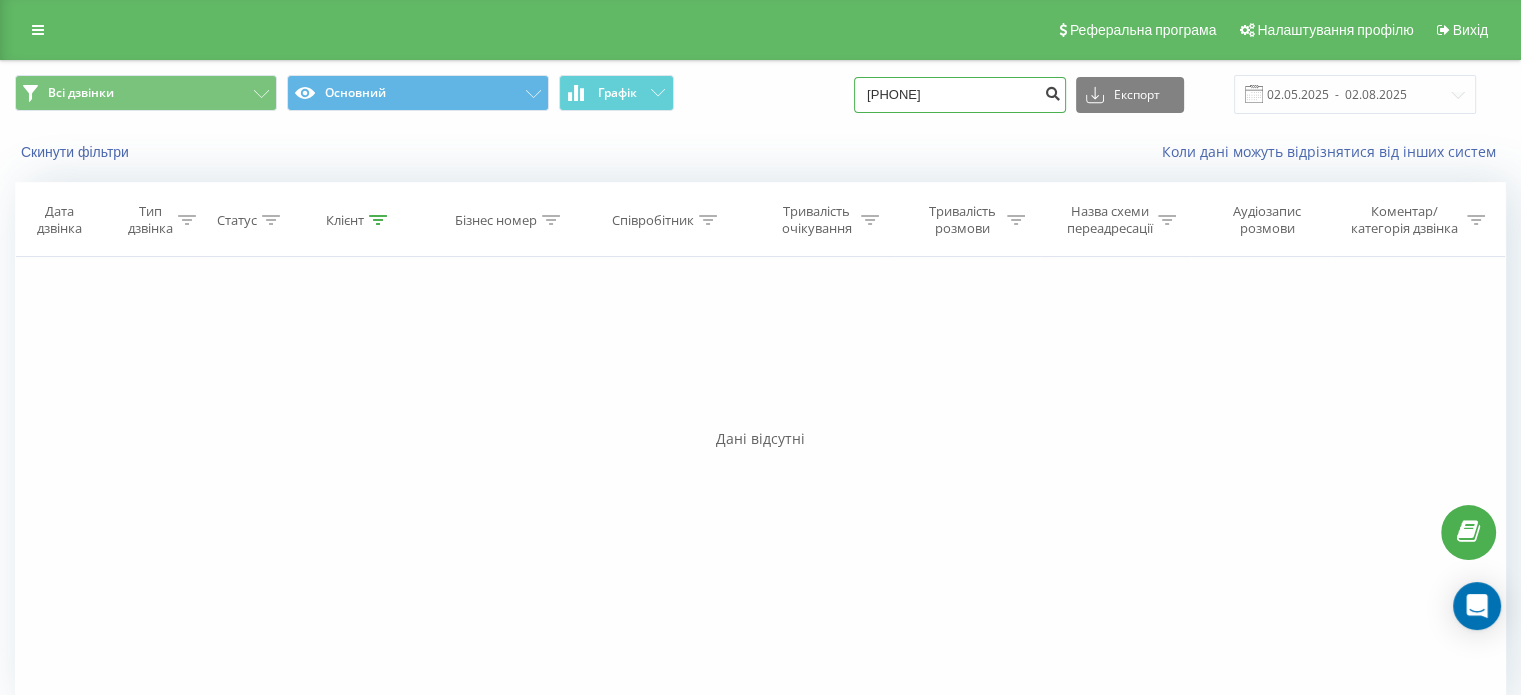 type on "[PHONE]" 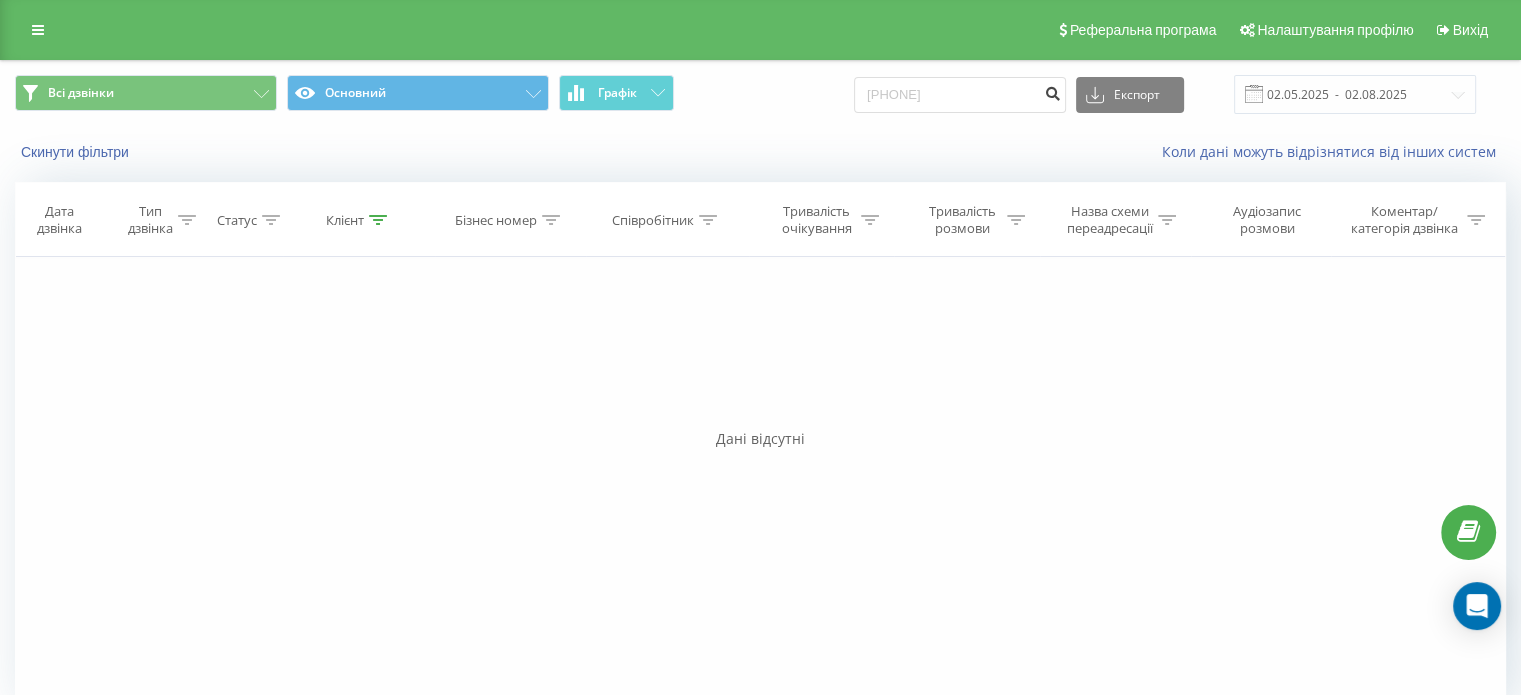click at bounding box center (1052, 91) 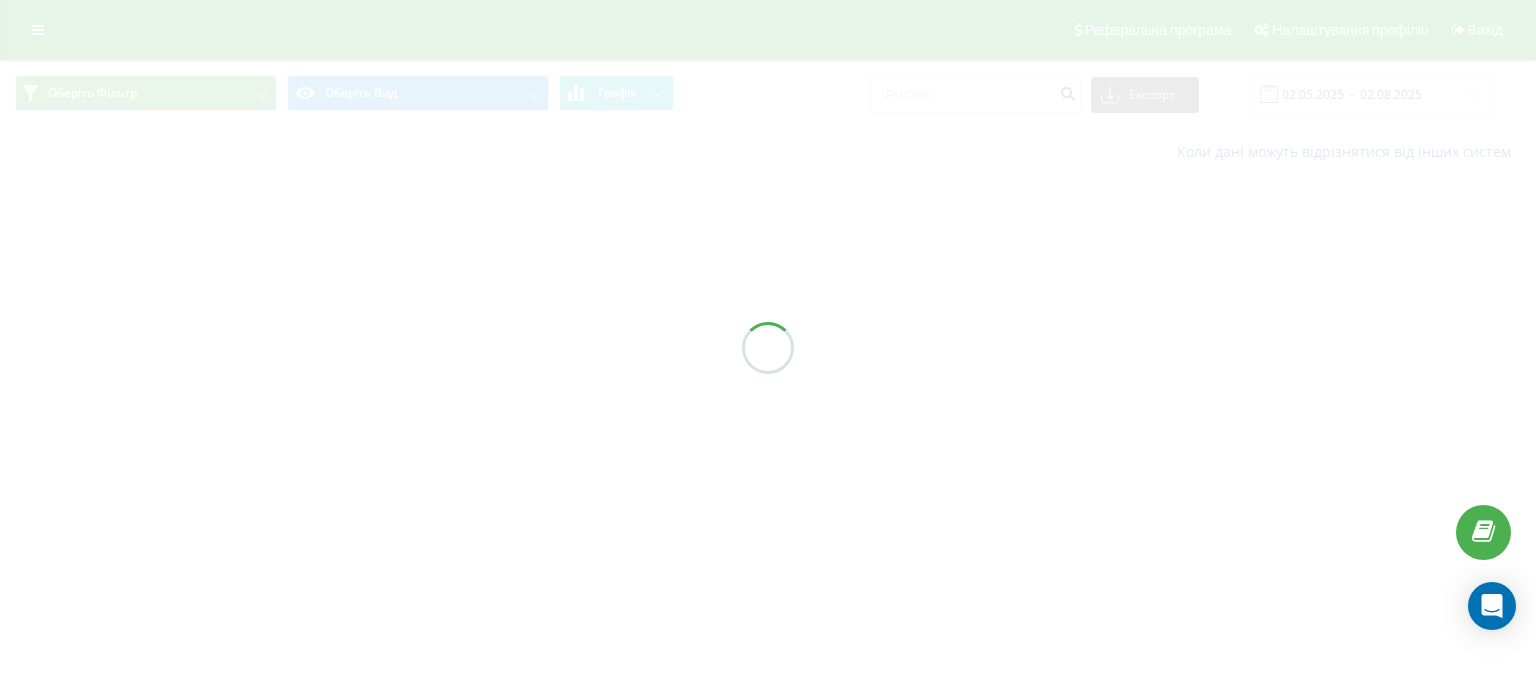 scroll, scrollTop: 0, scrollLeft: 0, axis: both 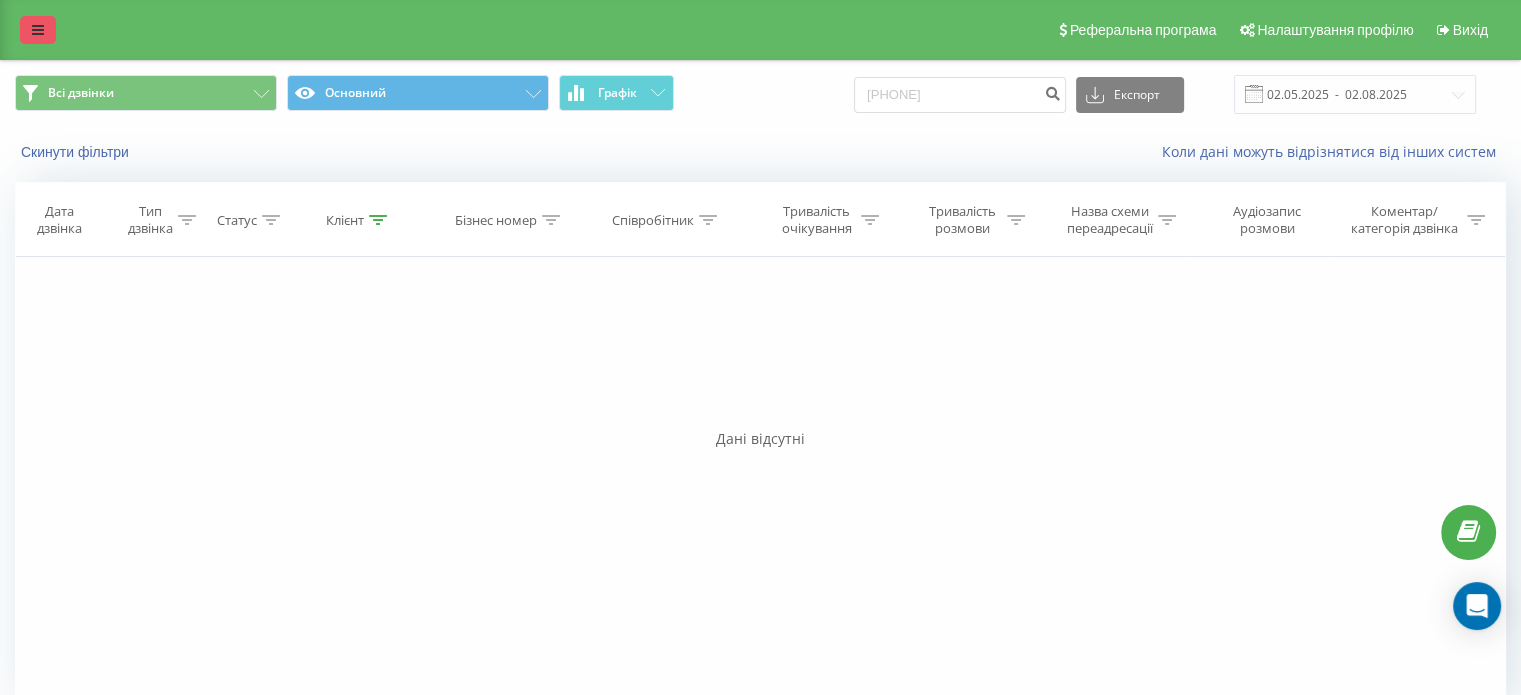 click at bounding box center (38, 30) 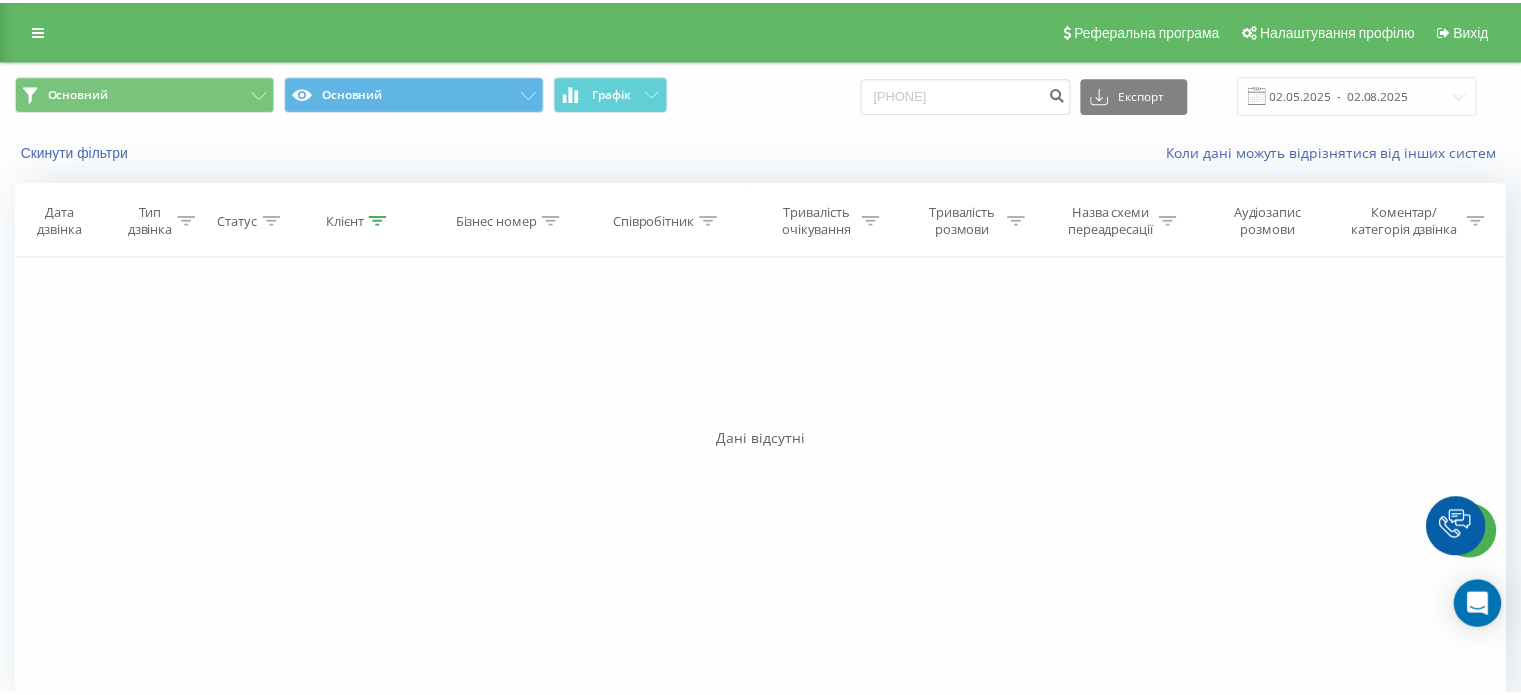 scroll, scrollTop: 0, scrollLeft: 0, axis: both 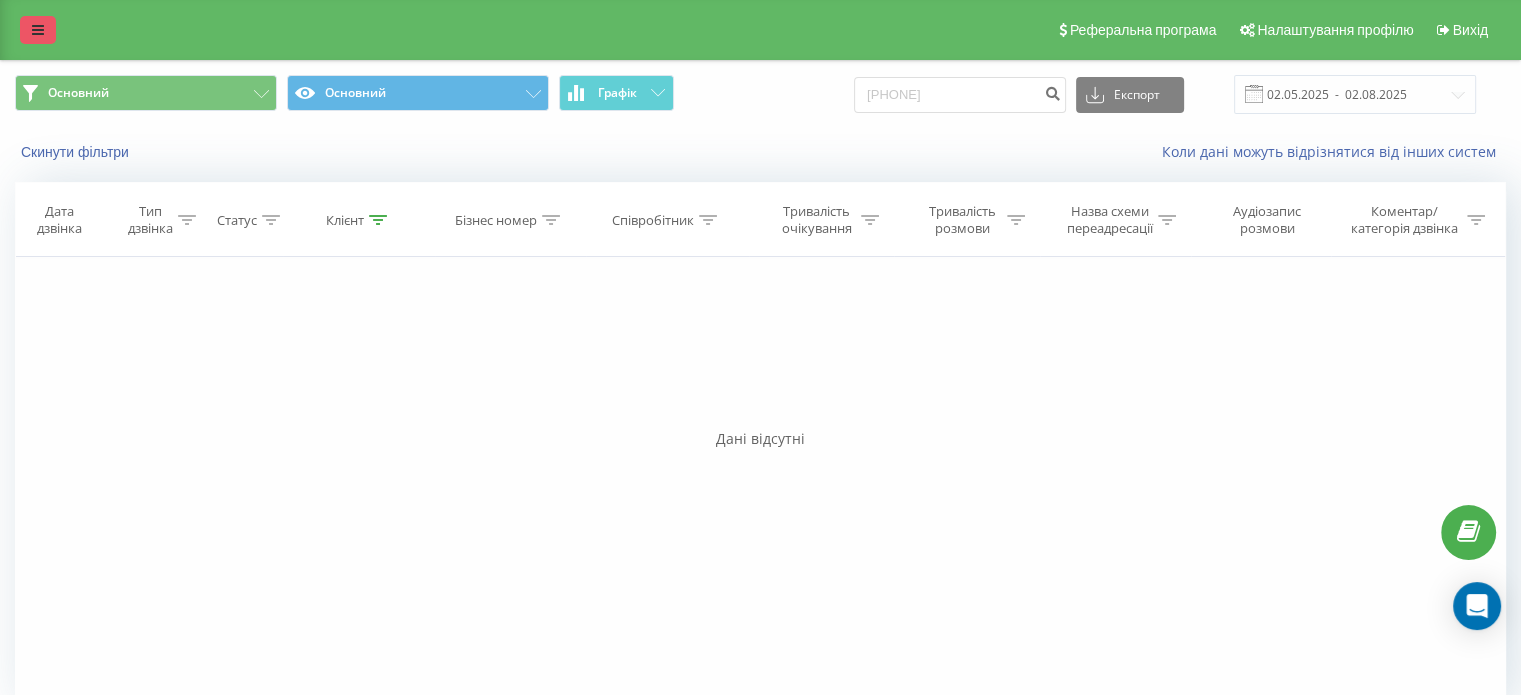 click at bounding box center (38, 30) 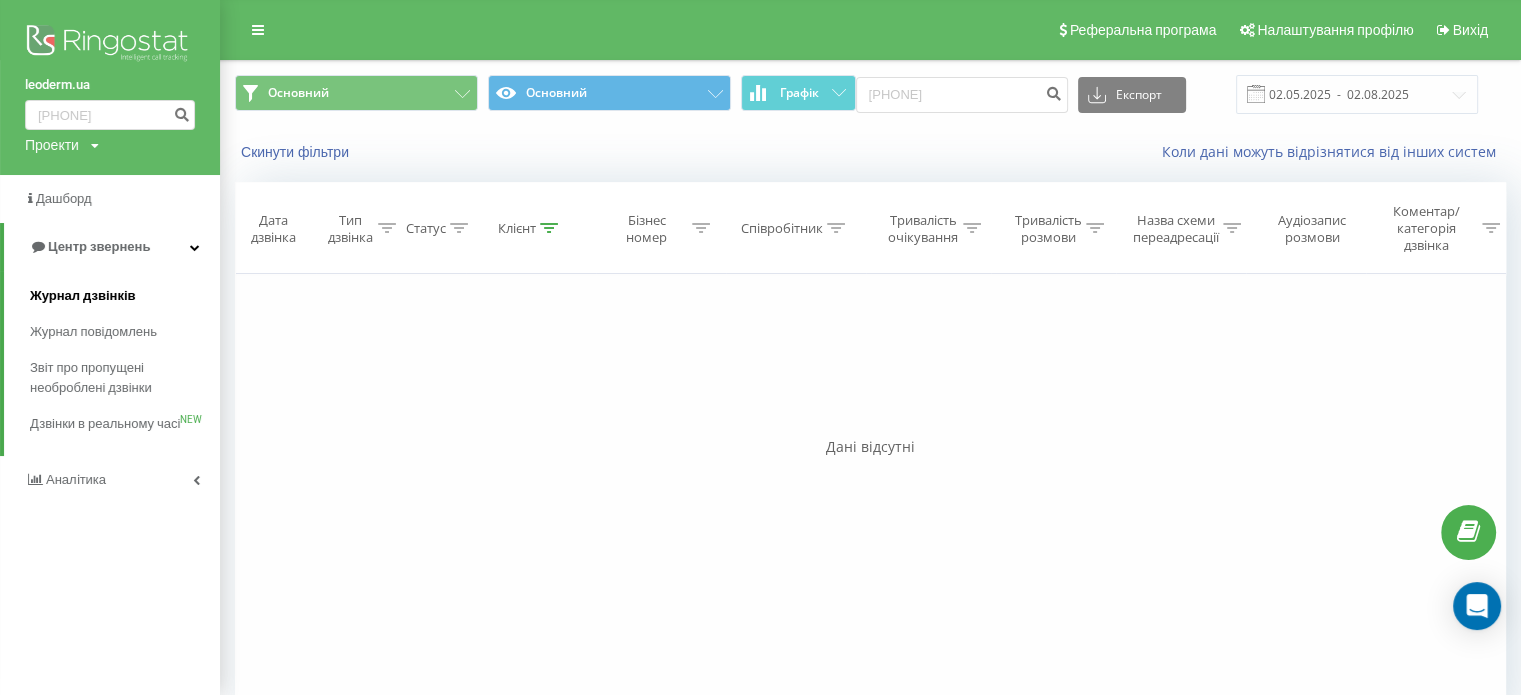 click on "Журнал дзвінків" at bounding box center [83, 296] 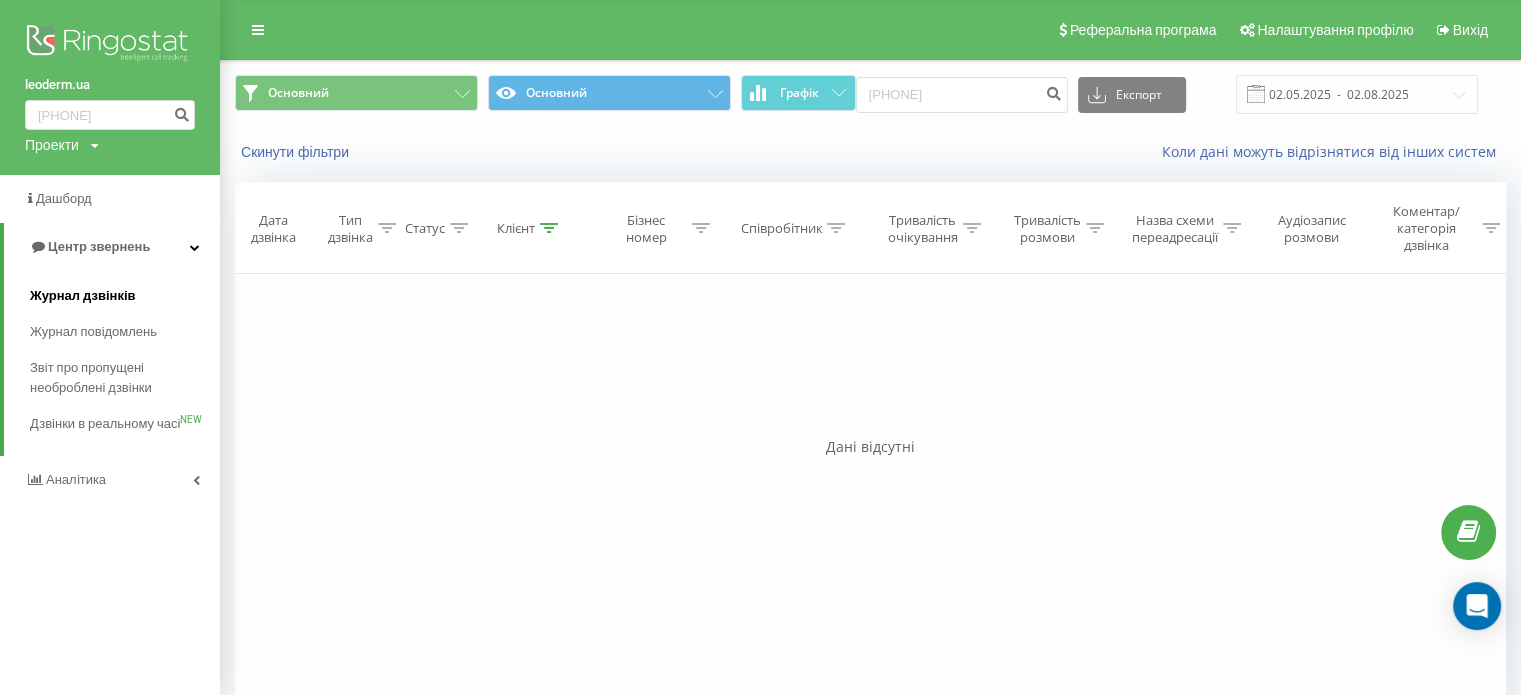 click on "Журнал дзвінків" at bounding box center (83, 296) 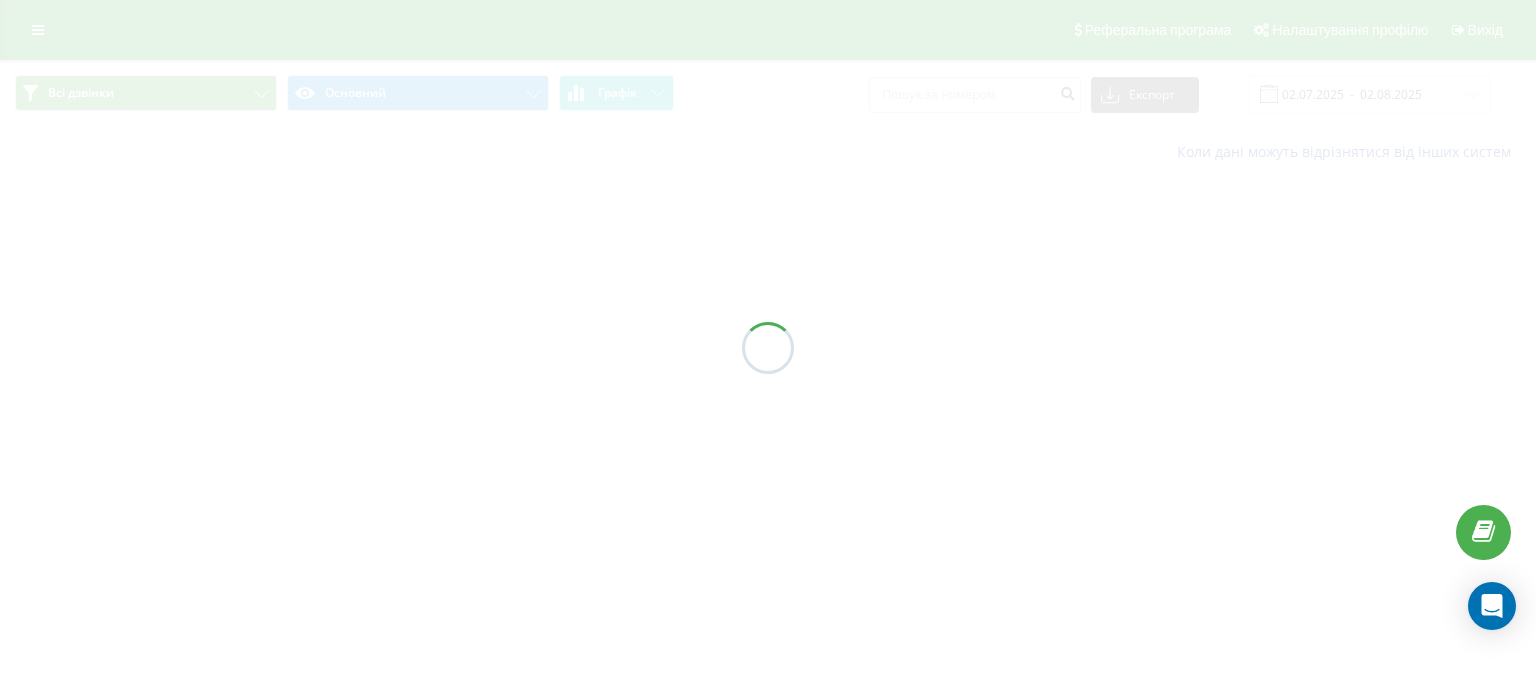 scroll, scrollTop: 0, scrollLeft: 0, axis: both 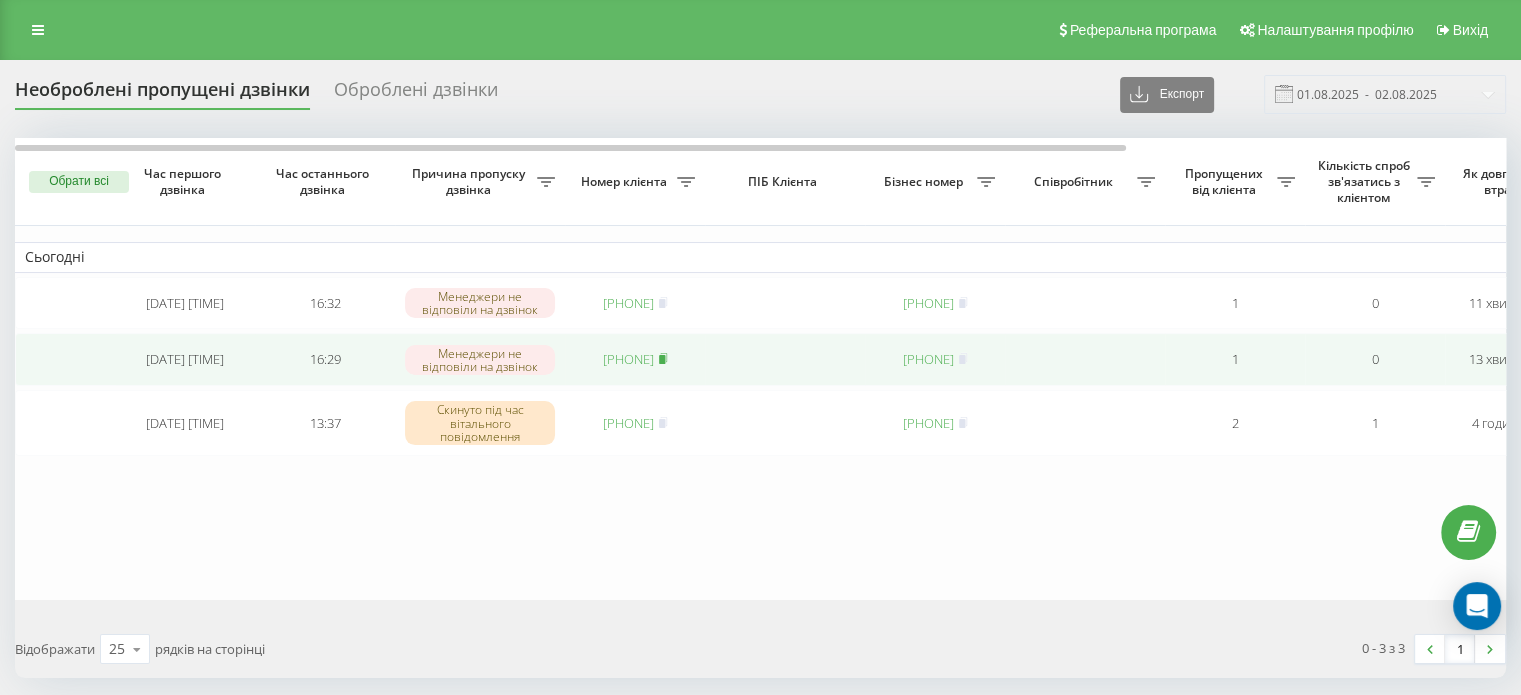 click 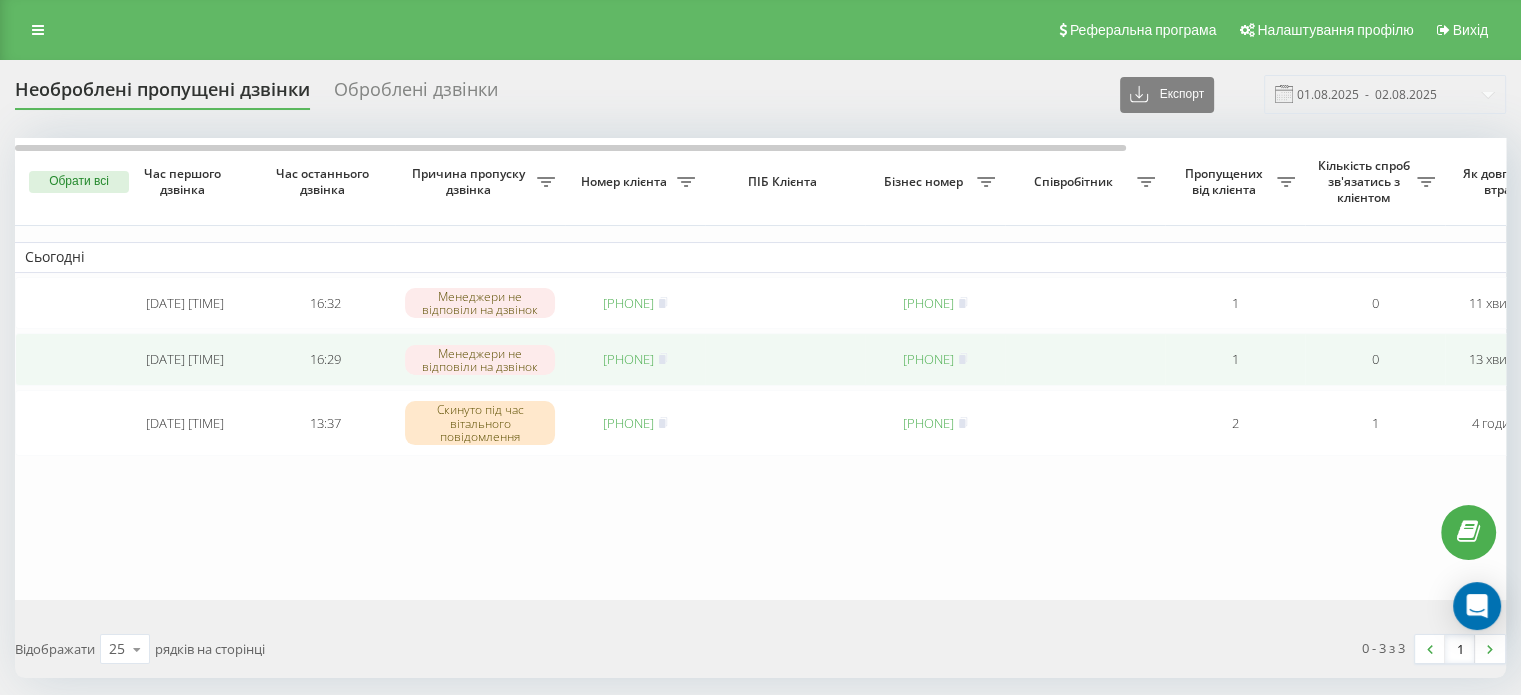click on "[PHONE]" at bounding box center [628, 359] 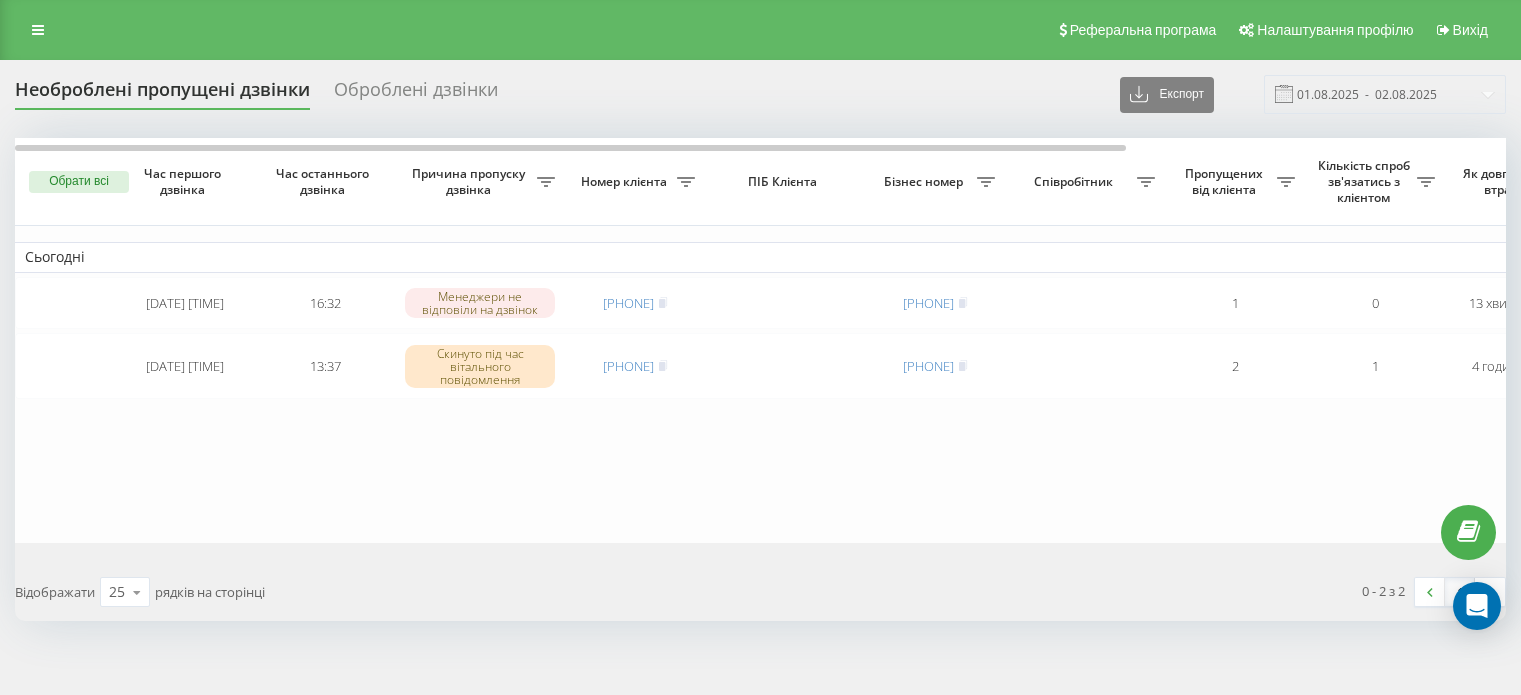 scroll, scrollTop: 0, scrollLeft: 0, axis: both 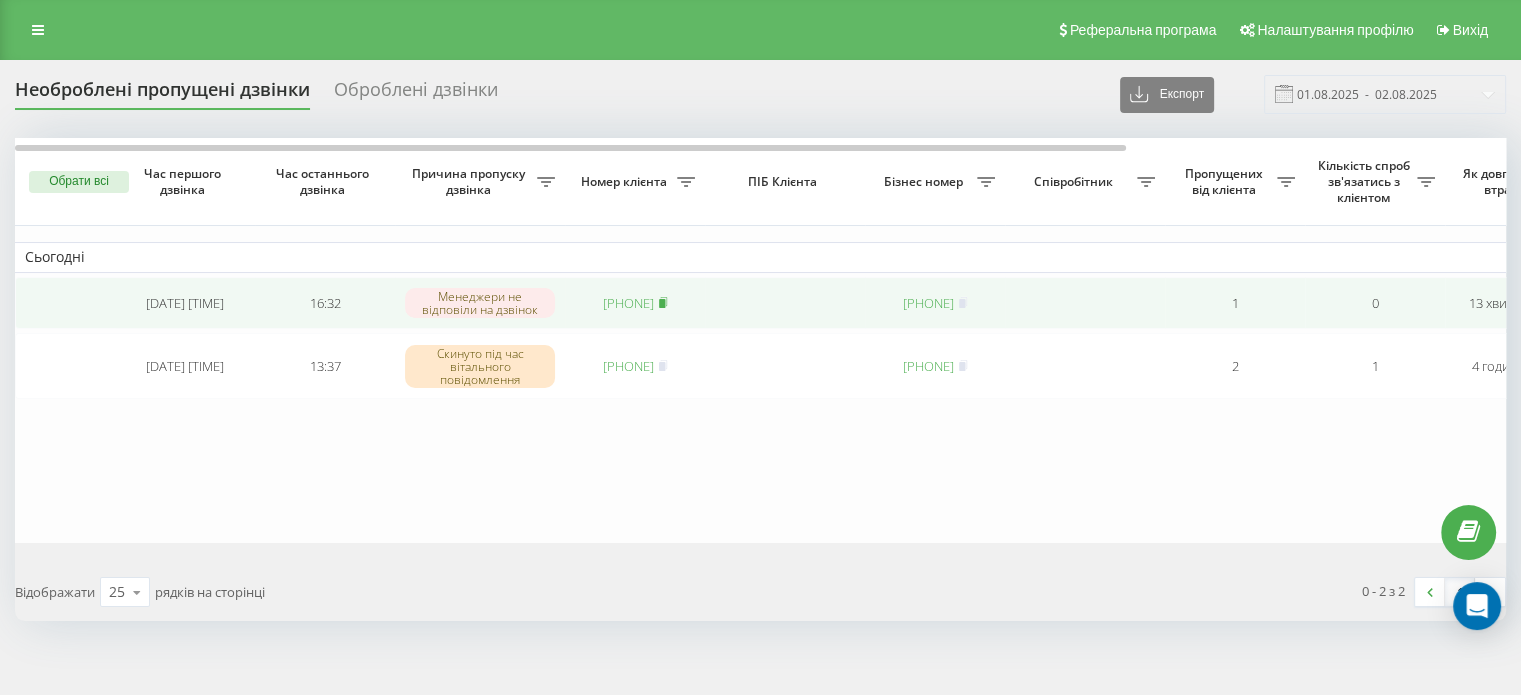 click 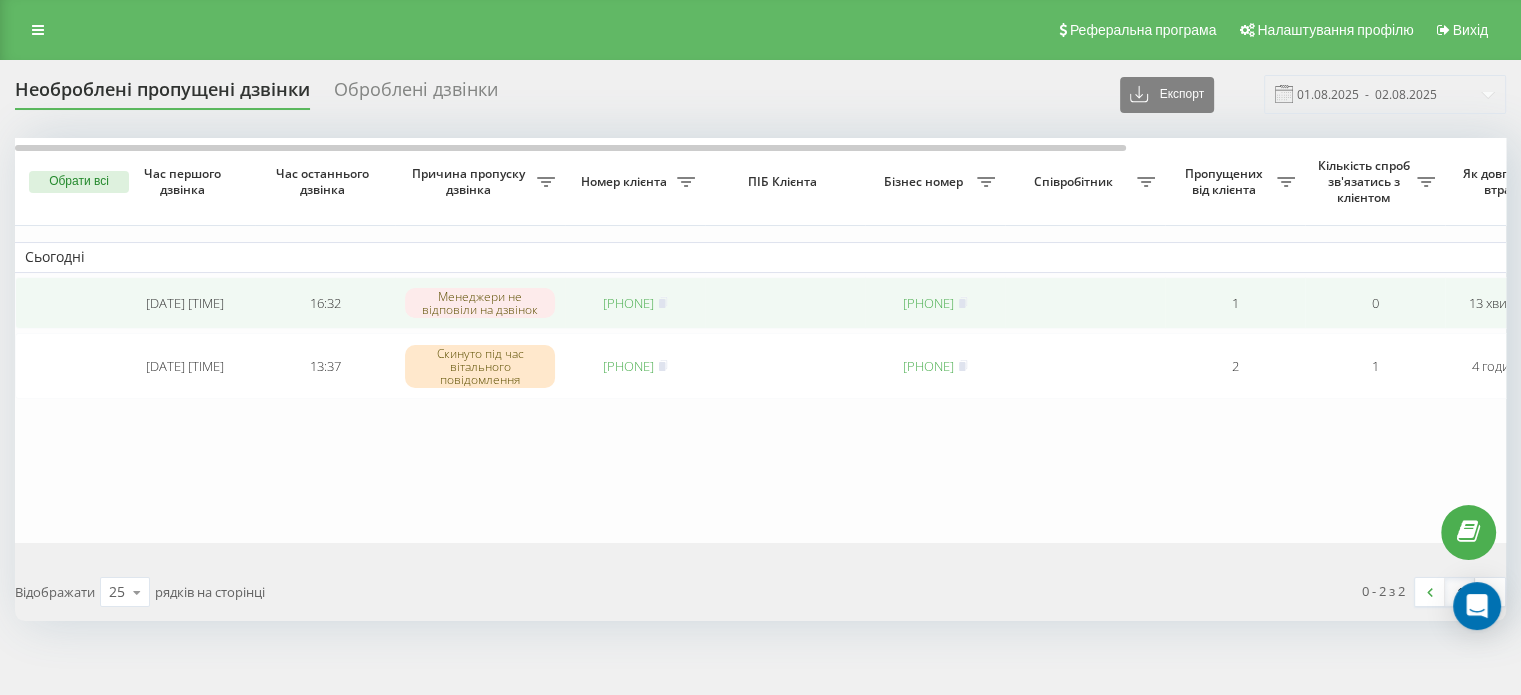 click on "[PHONE]" at bounding box center (628, 303) 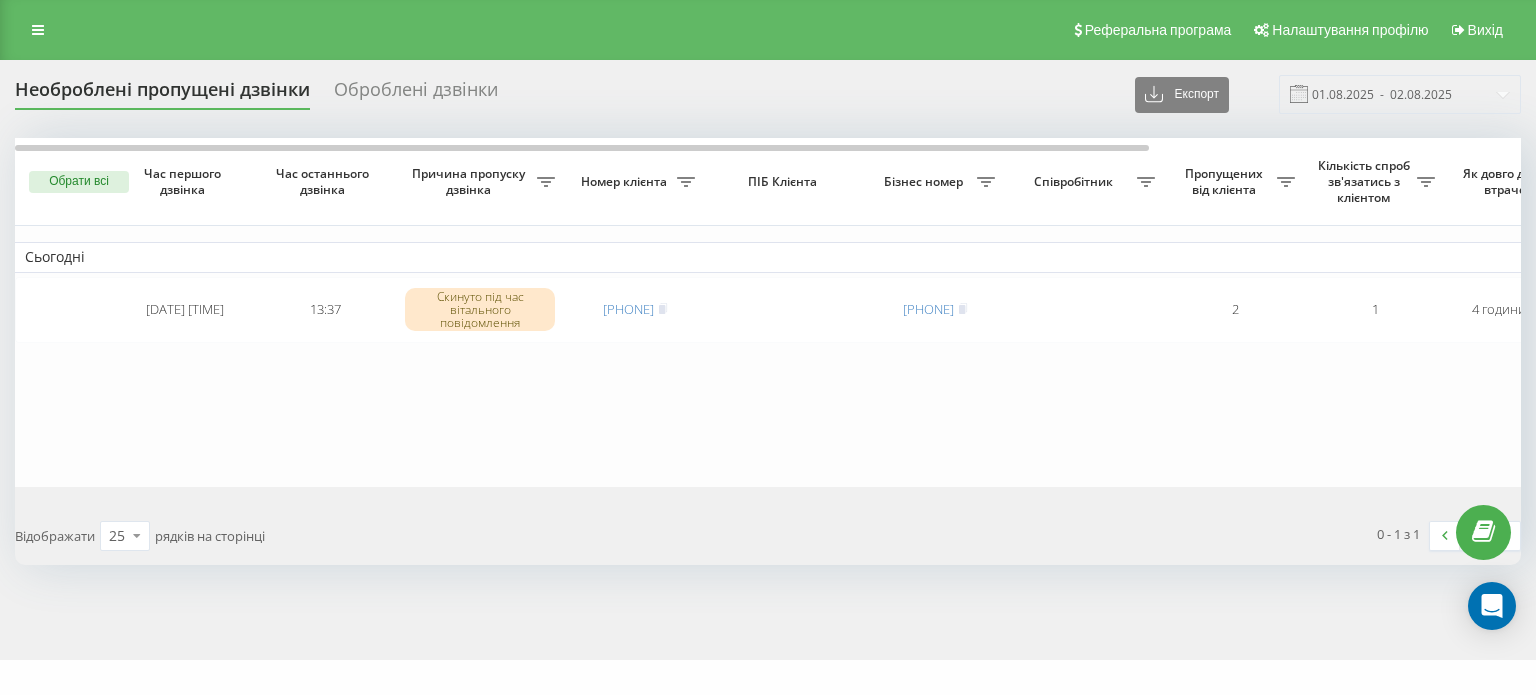 scroll, scrollTop: 0, scrollLeft: 0, axis: both 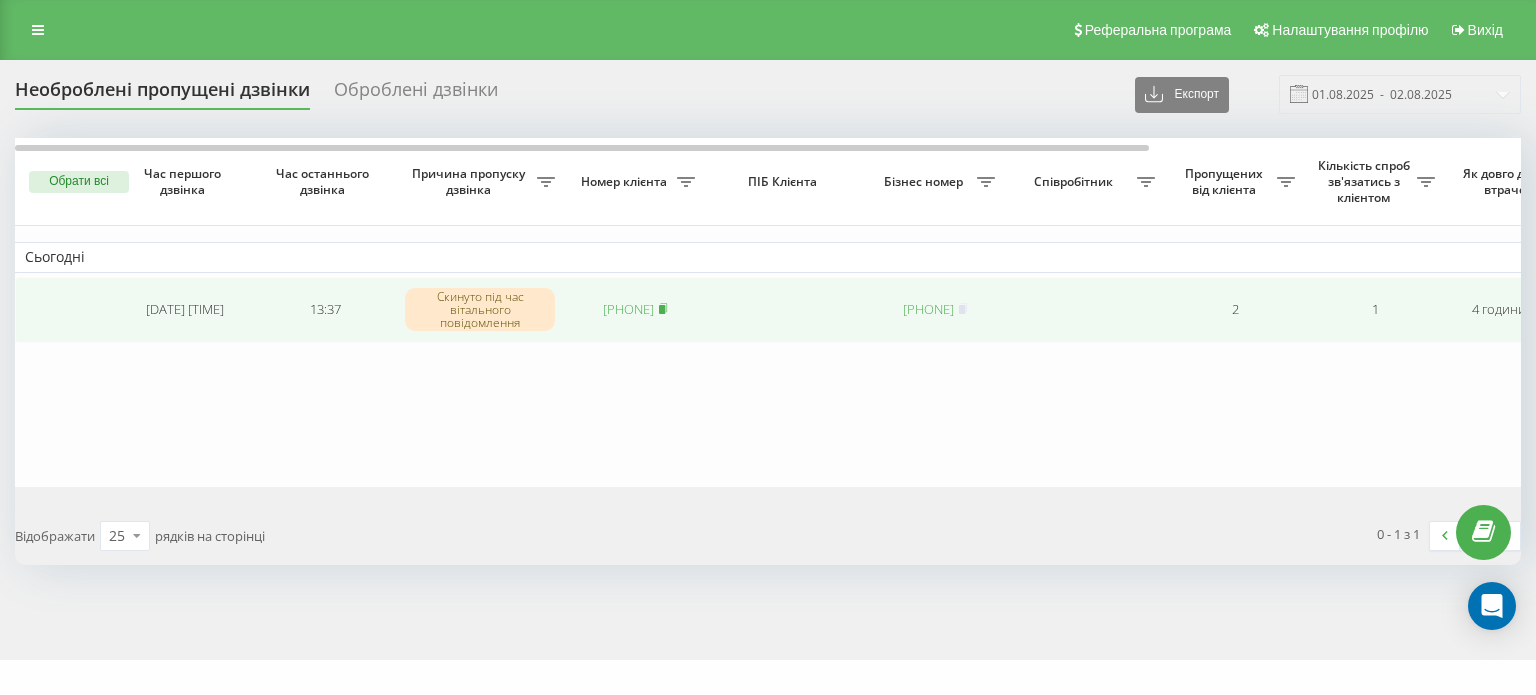 click 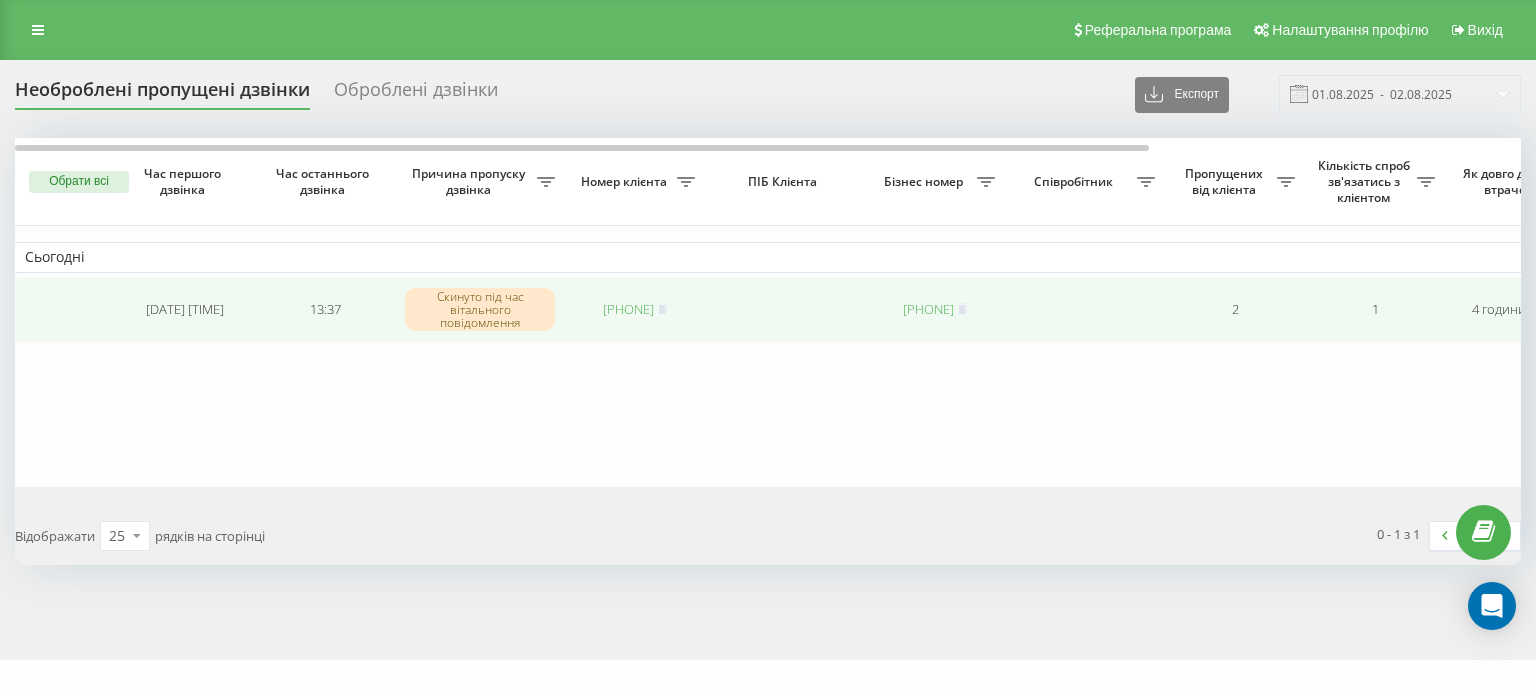 click on "[PHONE]" at bounding box center (628, 309) 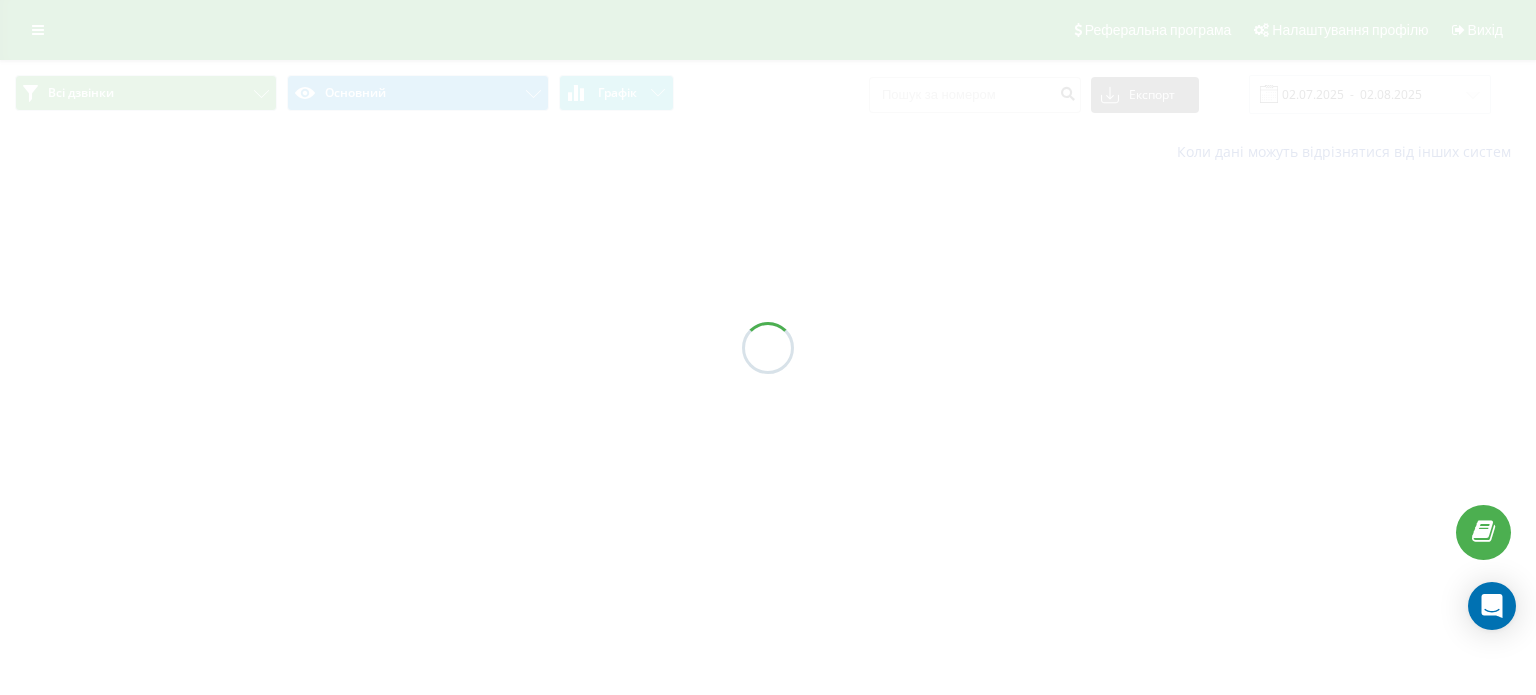 scroll, scrollTop: 0, scrollLeft: 0, axis: both 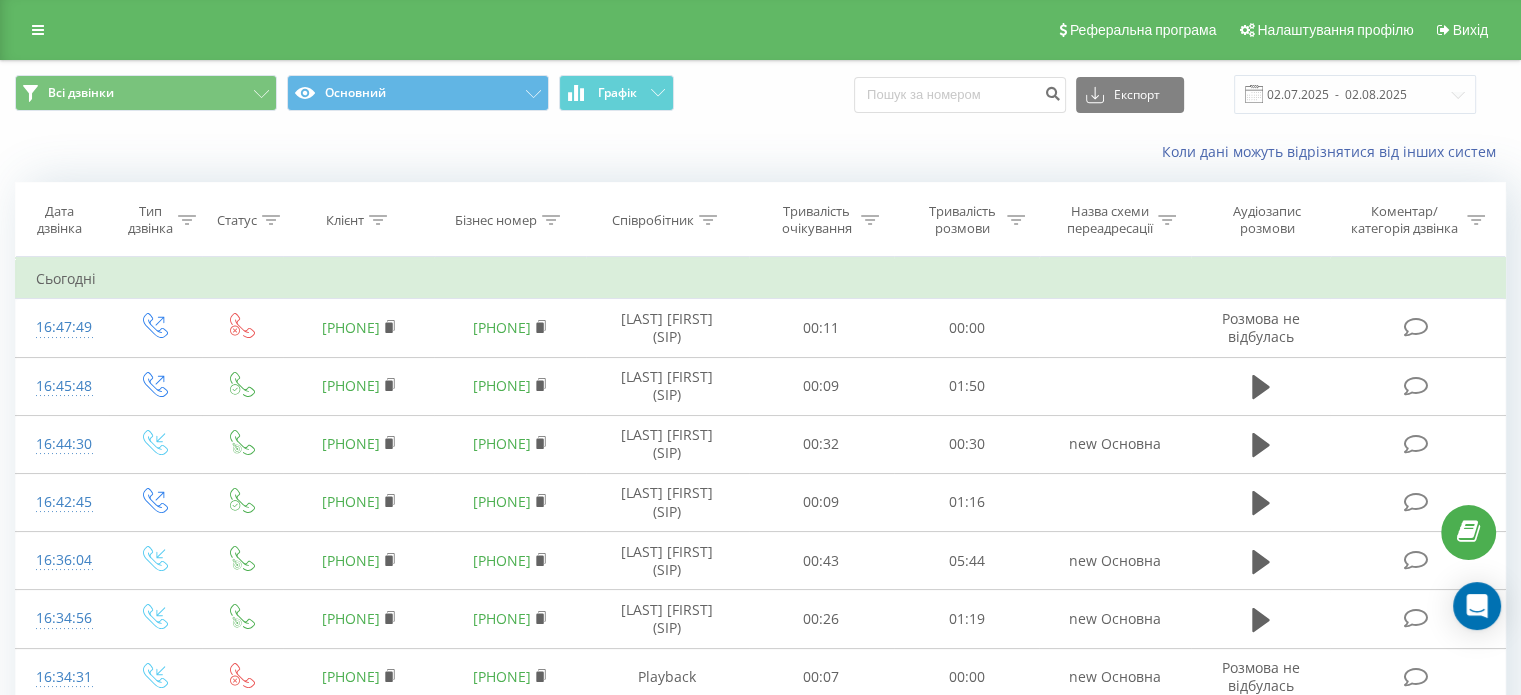 drag, startPoint x: 129, startPoint y: 150, endPoint x: 112, endPoint y: 130, distance: 26.24881 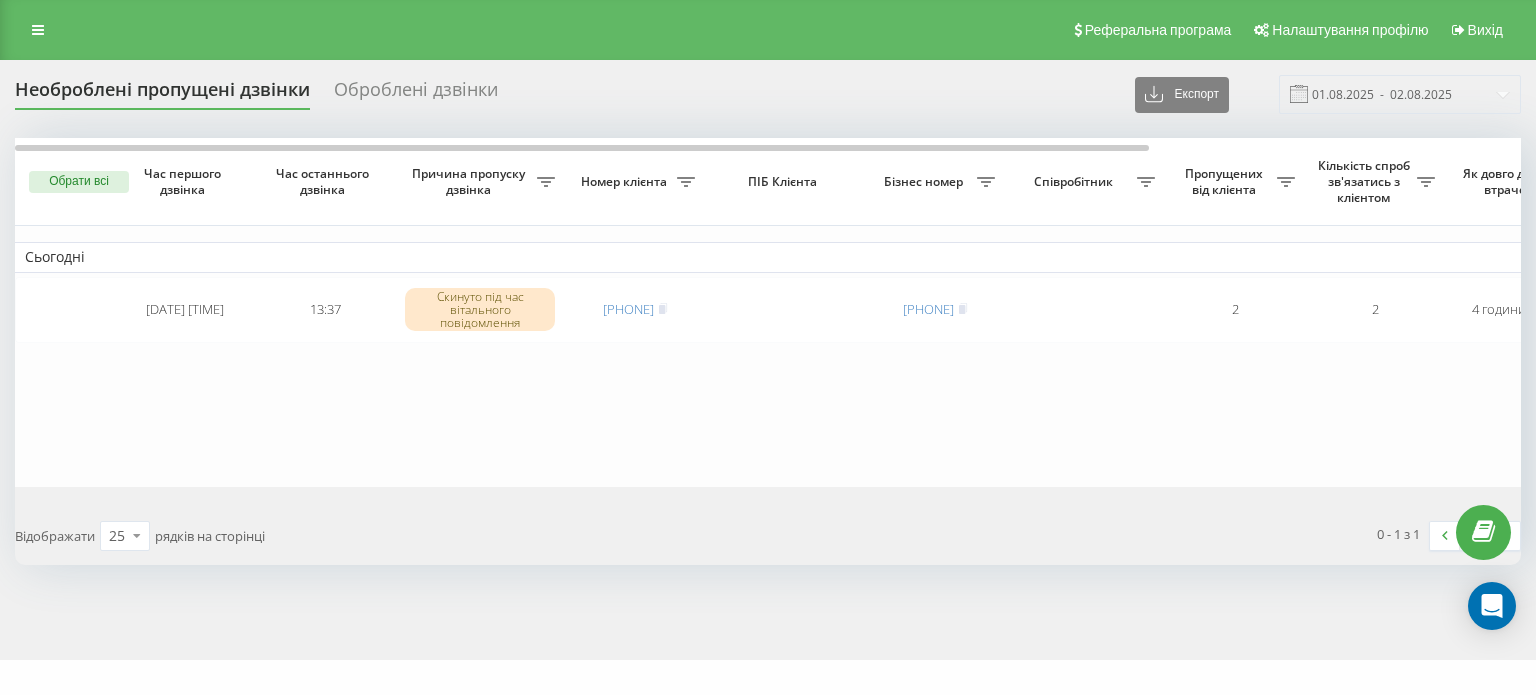 scroll, scrollTop: 0, scrollLeft: 0, axis: both 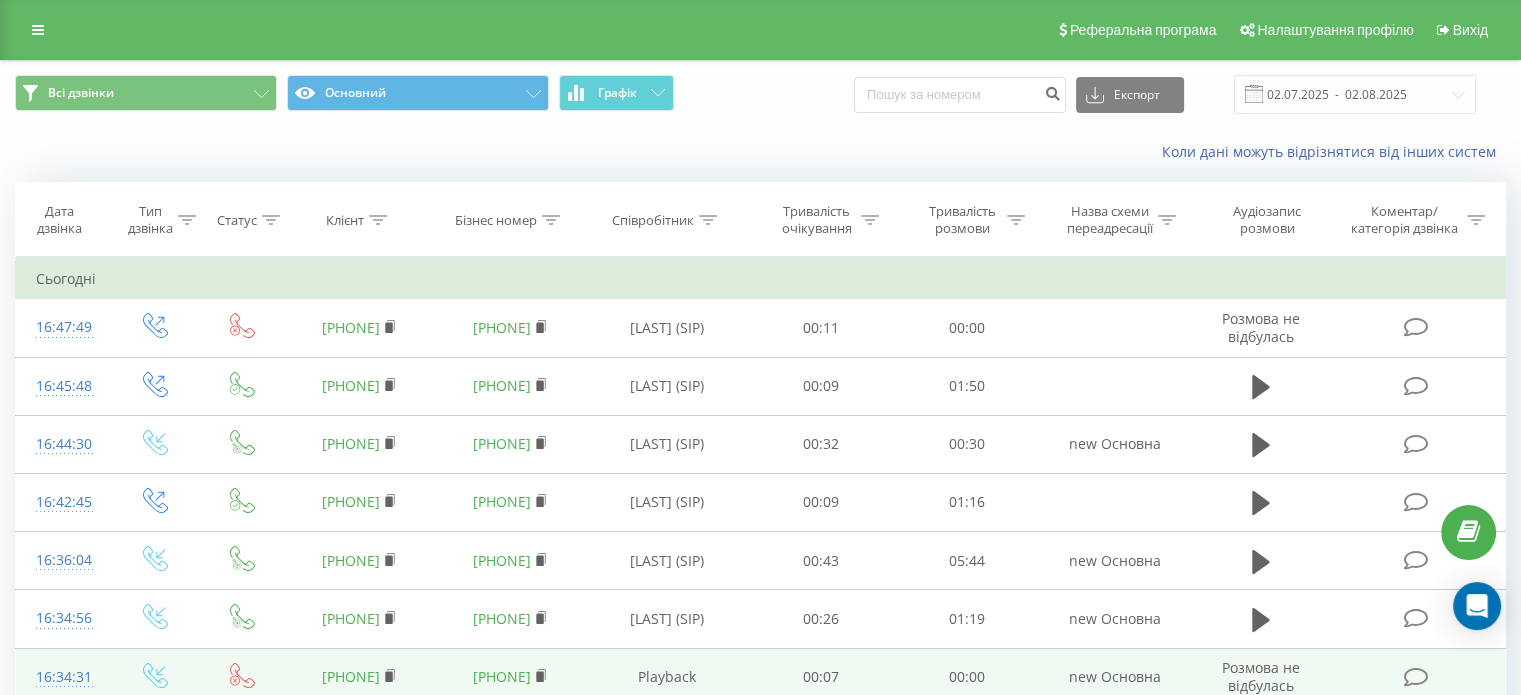 click on "new Основна" at bounding box center [1114, 677] 